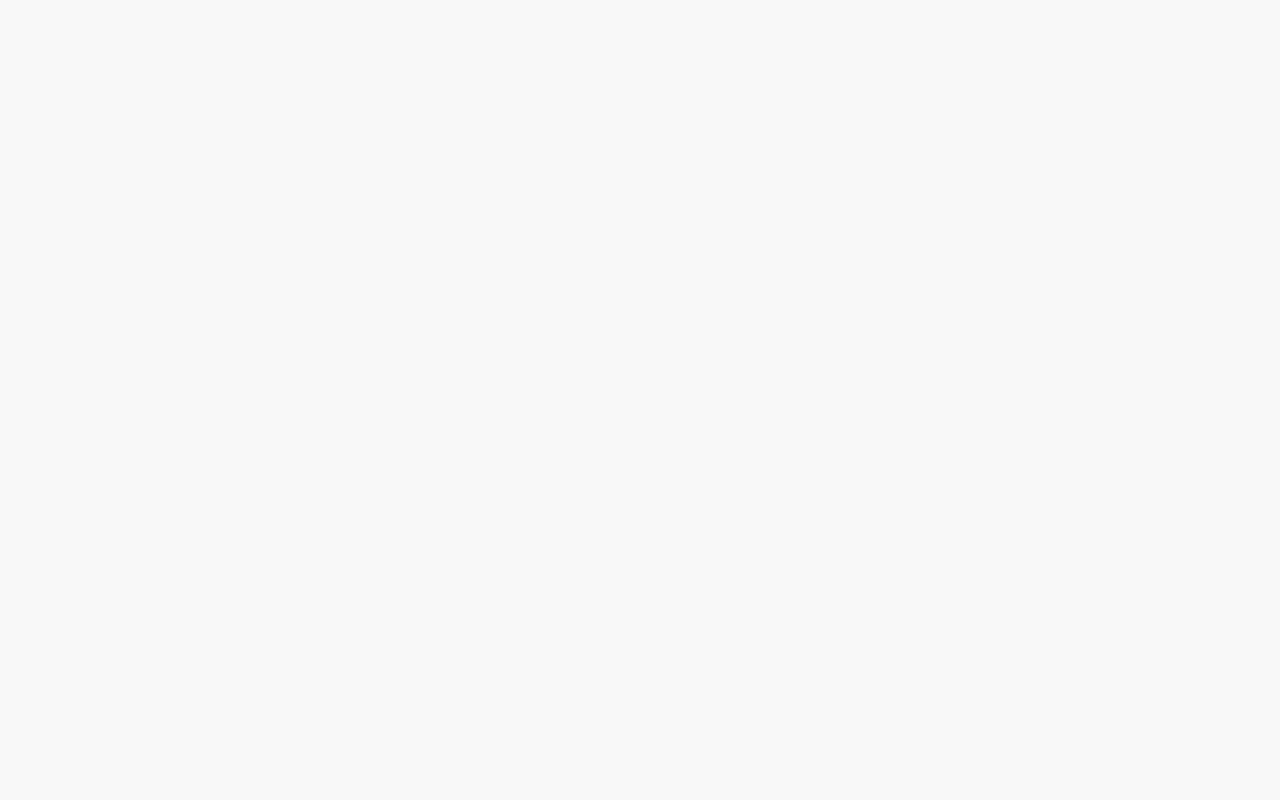 scroll, scrollTop: 0, scrollLeft: 0, axis: both 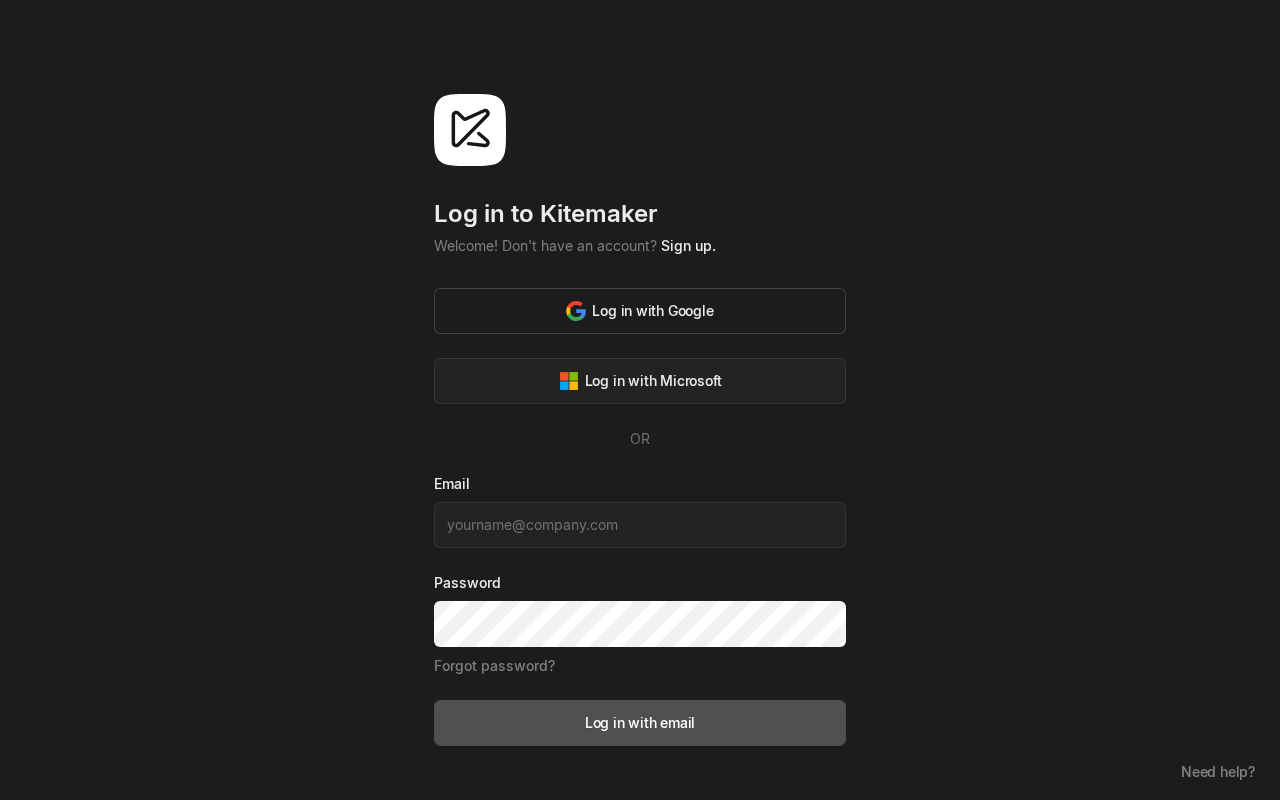 click on "Log in with   Google" at bounding box center [640, 311] 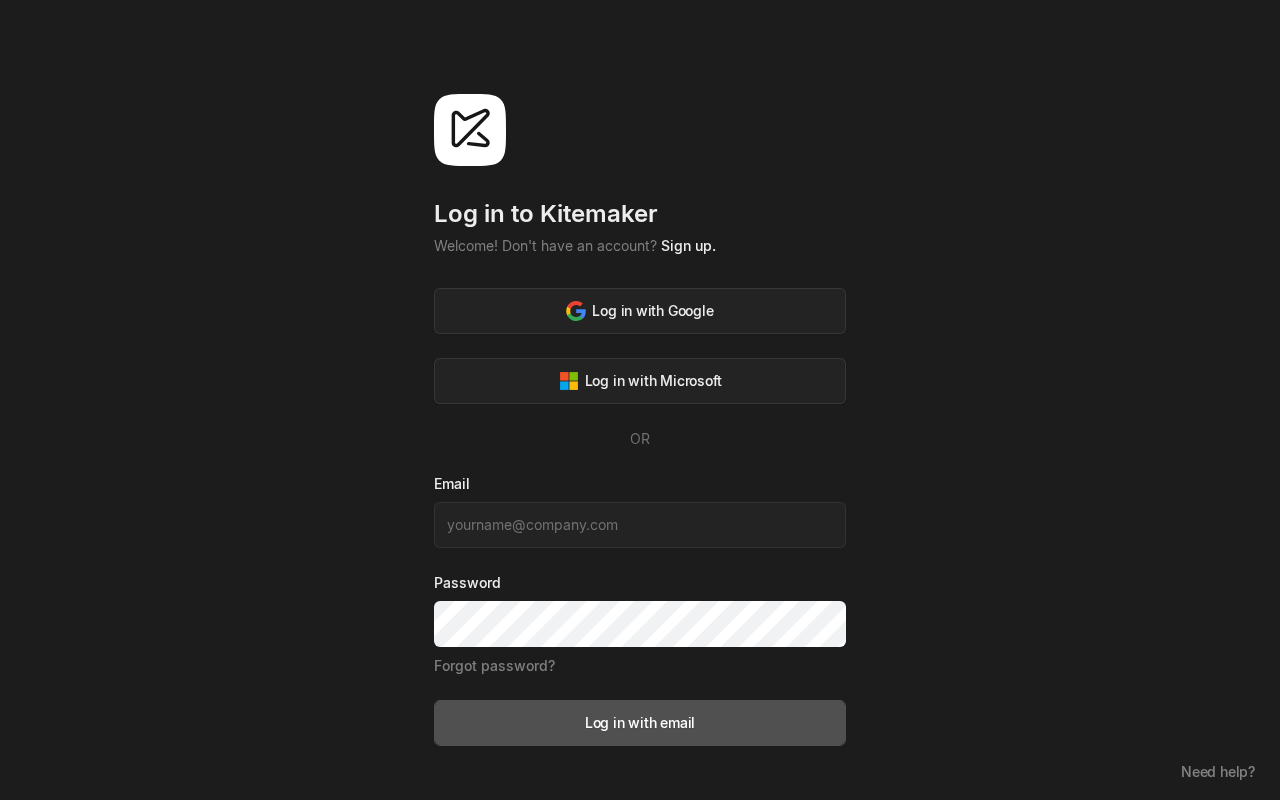 click on "Log in to Kitemaker Welcome! Don't have an account?   Sign up.  Log in with   Google  Log in with   Microsoft OR Email Password Forgot password? Log in with email Need help?" at bounding box center [640, 400] 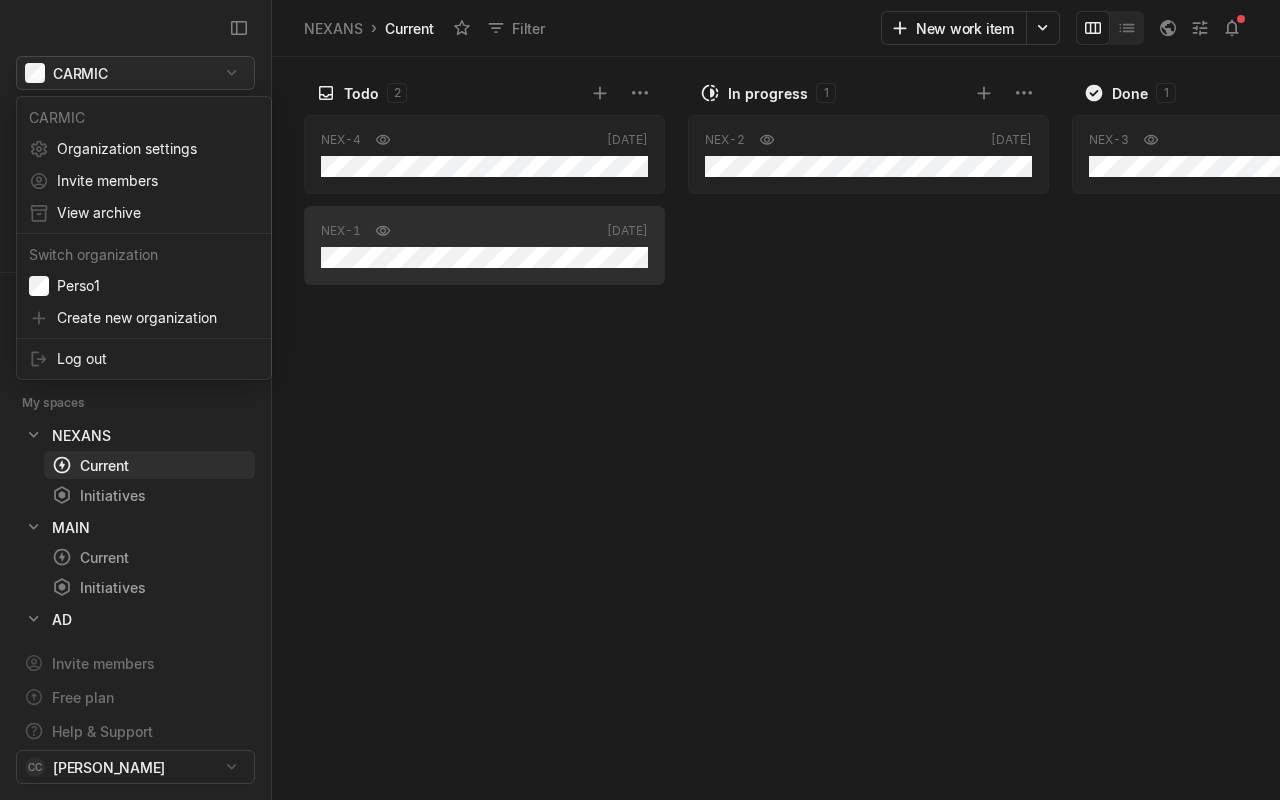 click on "CARMIC Search / Updates 107 g then u My work = Feedback g then f Roadmaps g then ⇧ r Starred Master g then 1 Objectifs g then 2 My spaces NEXANS 2 Current g then c Initiatives g then i MAIN 3 Current g then c Initiatives g then i AD 5 Current g then c Initiatives g then i HOBBIES 6 TODO 7 EDF 8 NEW APP 9 Other spaces PROMPT ENGEINEER FIGMA EXPERT AI AGENT Invite members Free plan Help & Support CC Clément CARMINATI NEXANS › Current Filter New work item Todo 2 NEX-4 Apr 8 NEX-1 Mar 31 In progress 1 NEX-2 Apr 1 Done 1 NEX-3 Apr 4
Press space bar to start a drag.
When dragging you can use the arrow keys to move the item around and escape to cancel.
Some screen readers may require you to be in focus mode or to use your pass through key
Press space bar to start a drag.
When dragging you can use the arrow keys to move the item around and escape to cancel.
Some screen readers may require you to be in focus mode or to use your pass through key
CARMIC Organization settings" at bounding box center (640, 400) 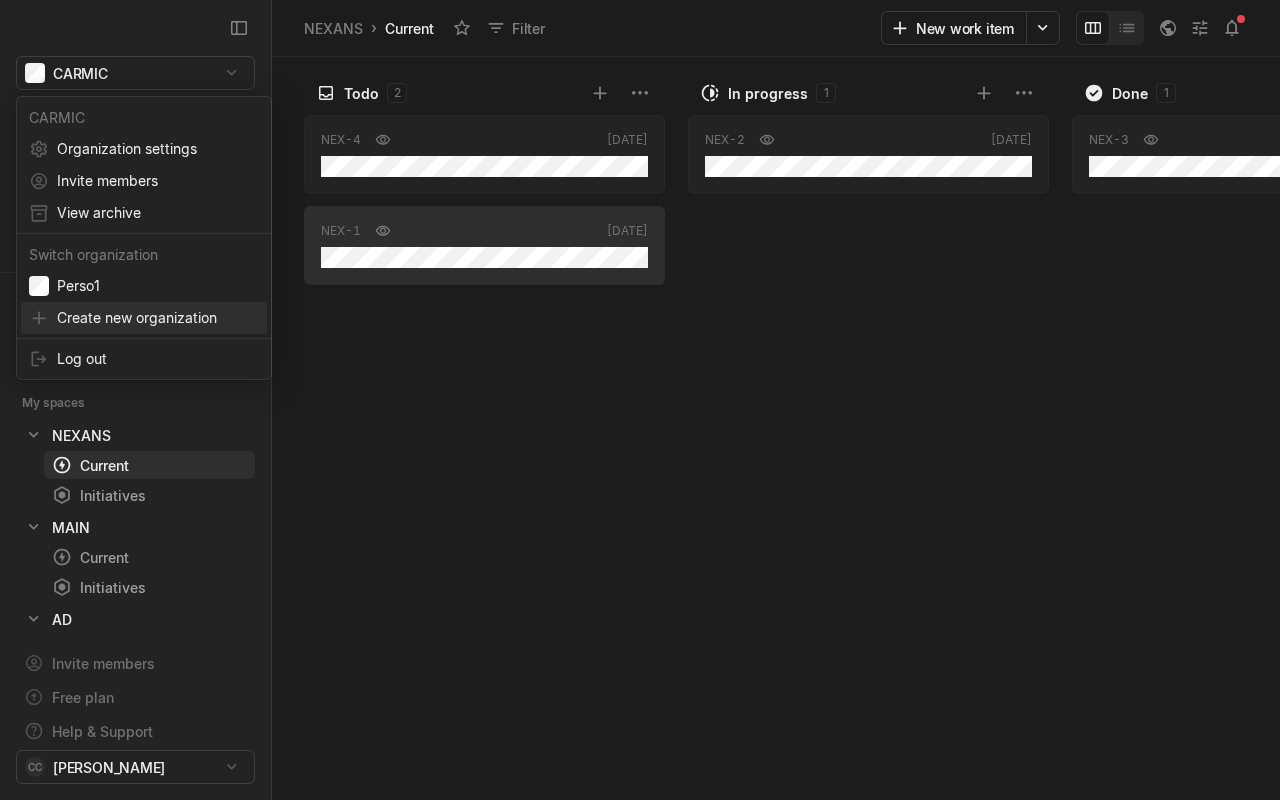 click on "Create new organization" at bounding box center [158, 318] 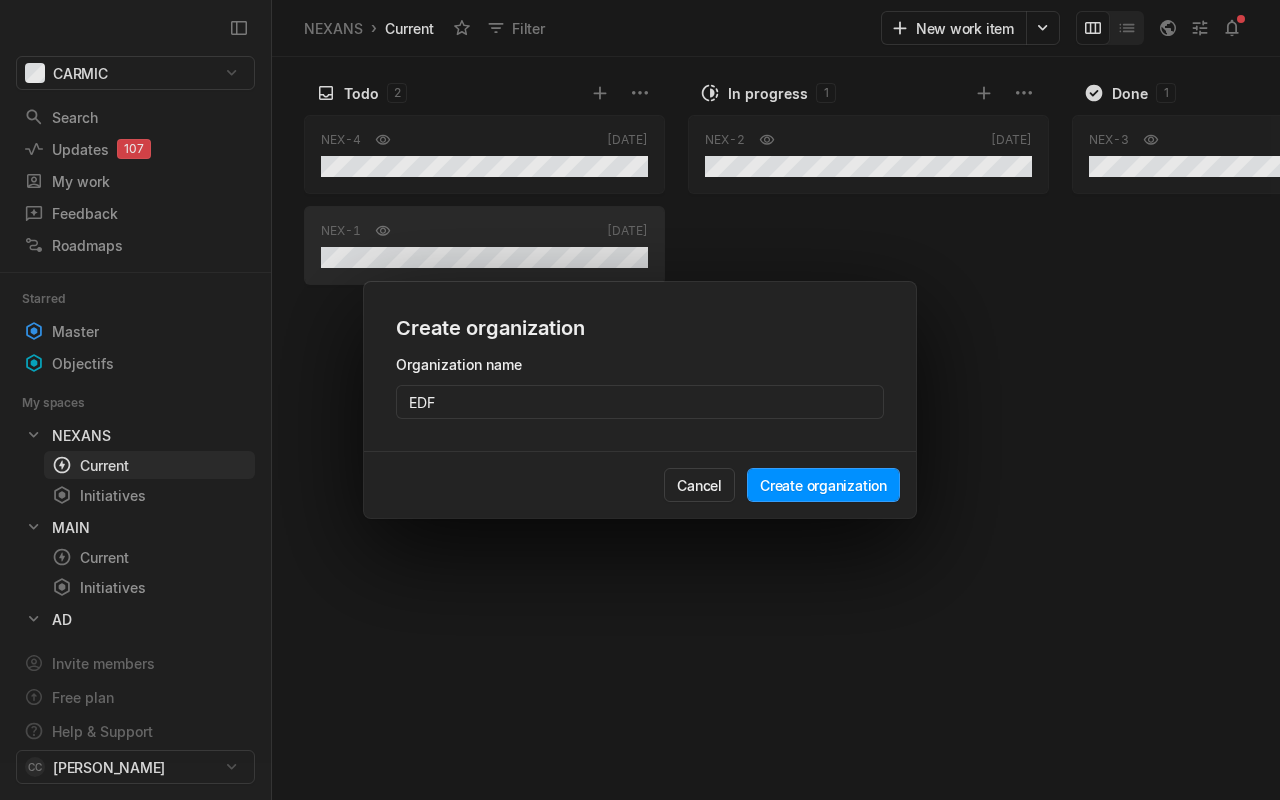 type on "EDF" 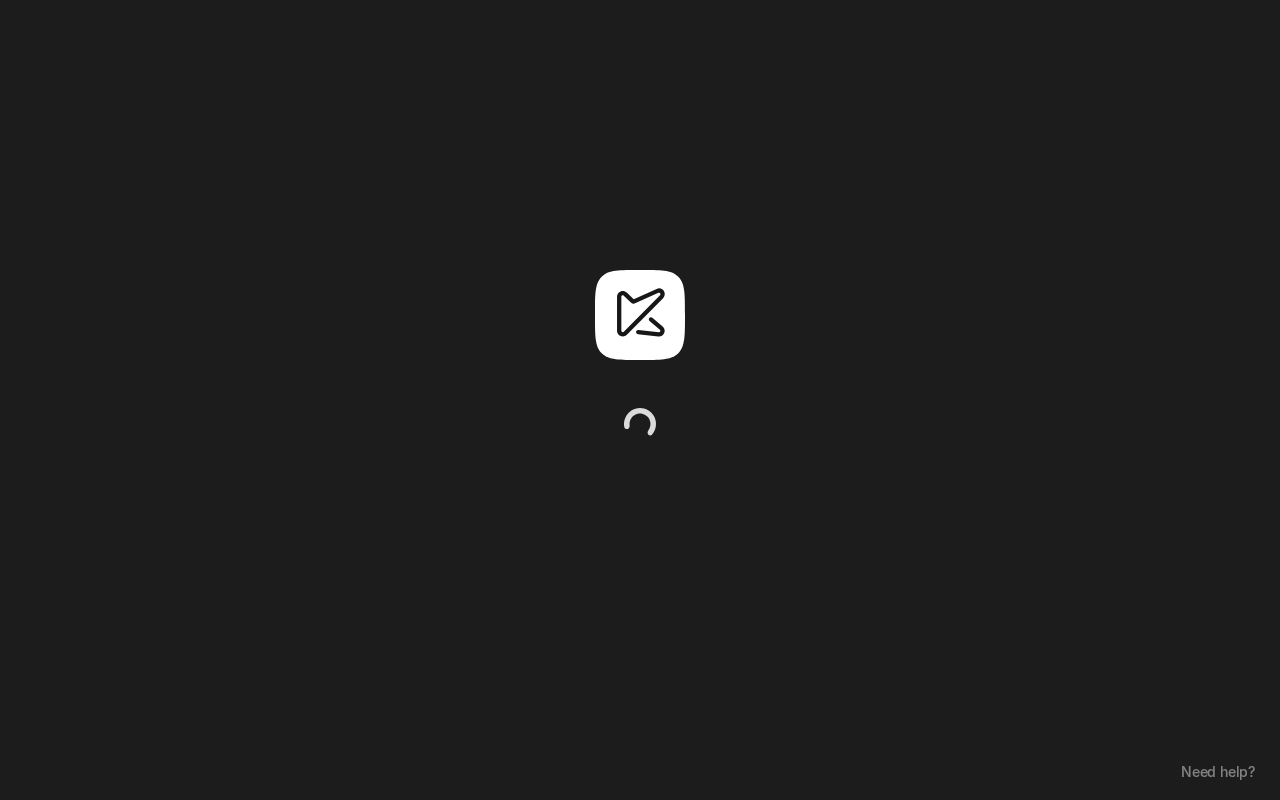 scroll, scrollTop: 0, scrollLeft: 0, axis: both 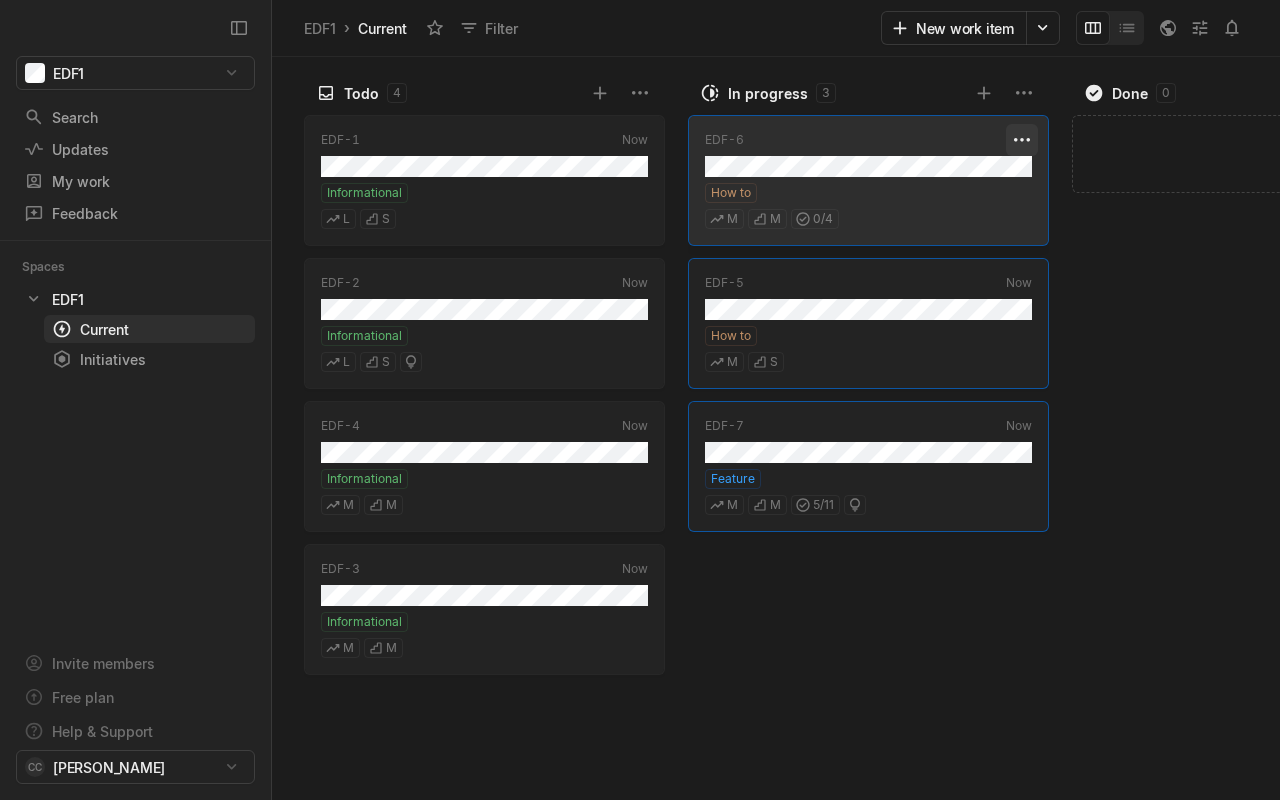 click on "EDF1 Search / Updates g then u My work = Feedback g then f Spaces EDF1 1 Current g then c Initiatives g then i Invite members Free plan Help & Support CC [PERSON_NAME] EDF1 › Current Filter New work item Todo 4 EDF-1 Now Informational L S EDF-2 Now Informational L S EDF-4 Now Informational M M EDF-3 Now Informational M M In progress 3 EDF-6 Now How to M M 0 / 4 EDF-5 Now How to M S EDF-7 Now Feature M M 5 / 11 Done 0  Add  work item
Press space bar to start a drag.
When dragging you can use the arrow keys to move the item around and escape to cancel.
Some screen readers may require you to be in focus mode or to use your pass through key
Press space bar to start a drag.
When dragging you can use the arrow keys to move the item around and escape to cancel.
Some screen readers may require you to be in focus mode or to use your pass through key" at bounding box center (640, 400) 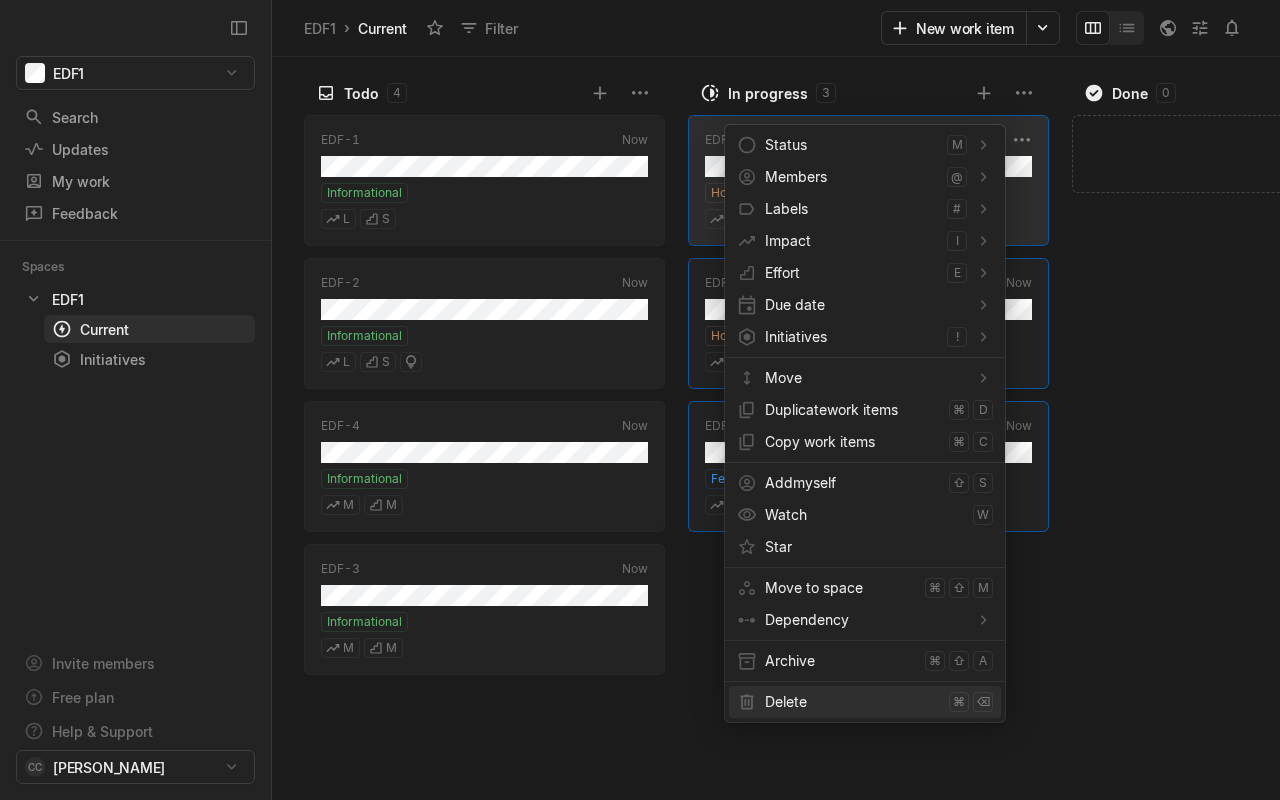 click on "Delete" at bounding box center (853, 702) 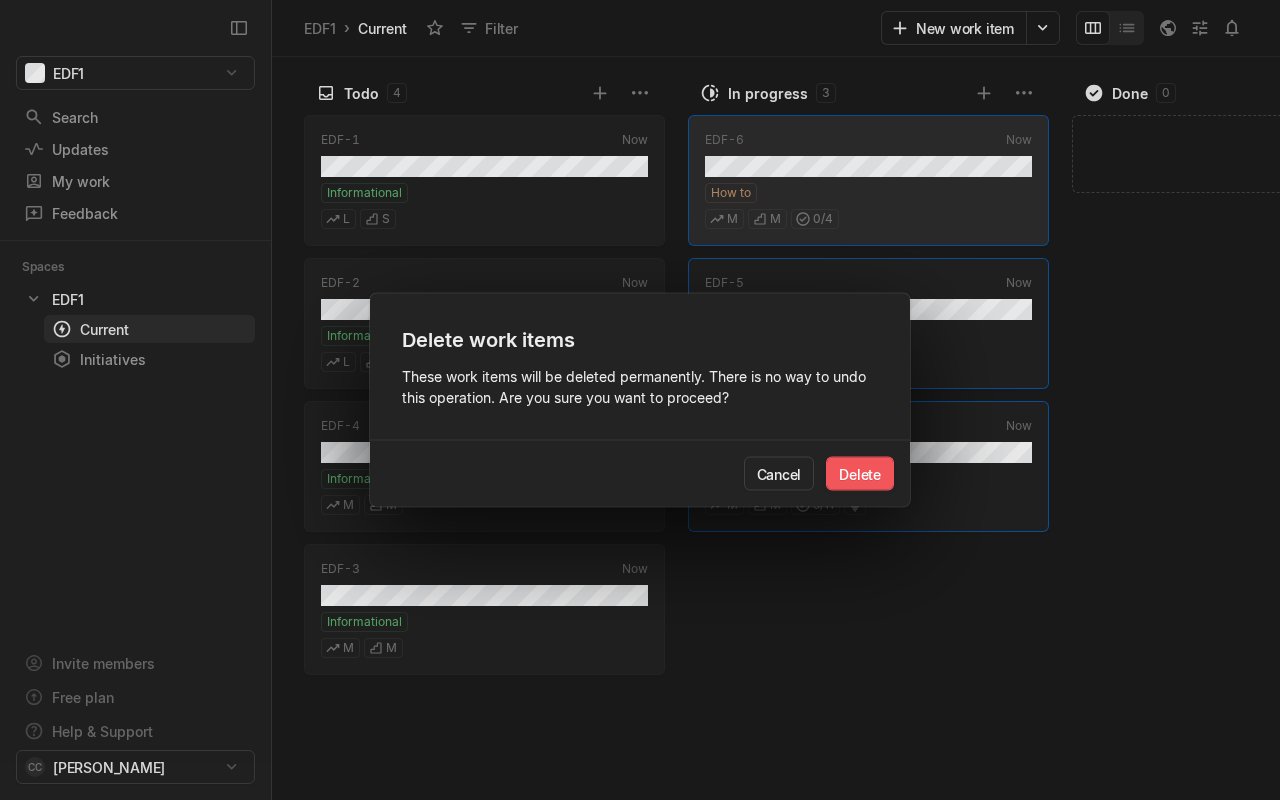 click on "Delete" at bounding box center [860, 474] 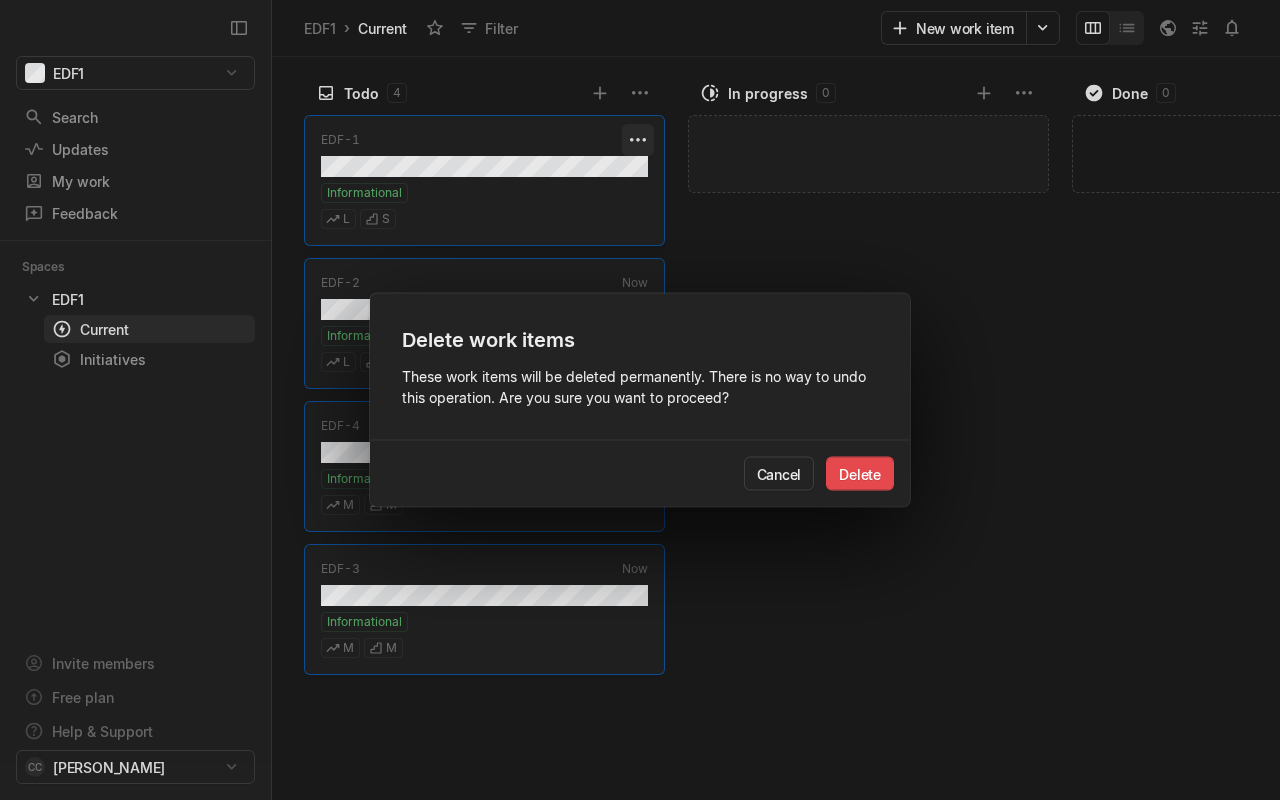 type 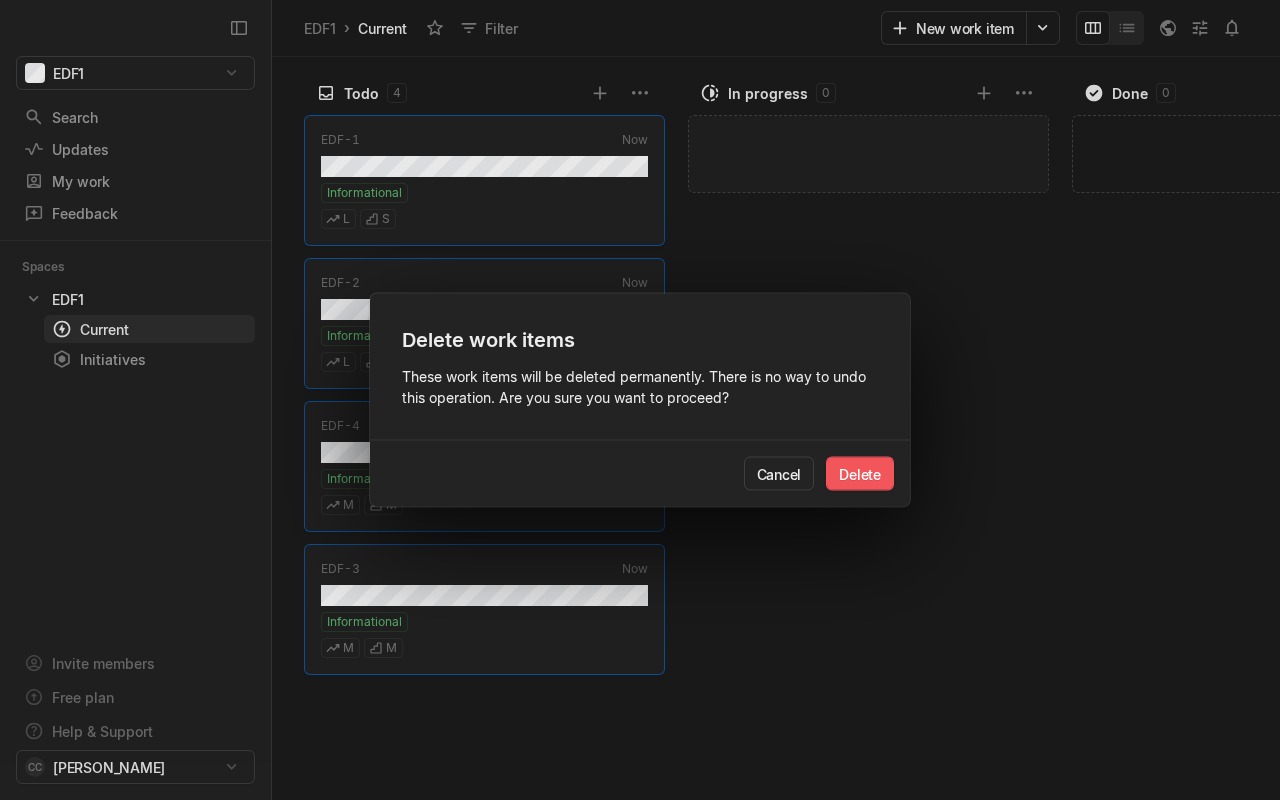 click on "Delete" at bounding box center [860, 474] 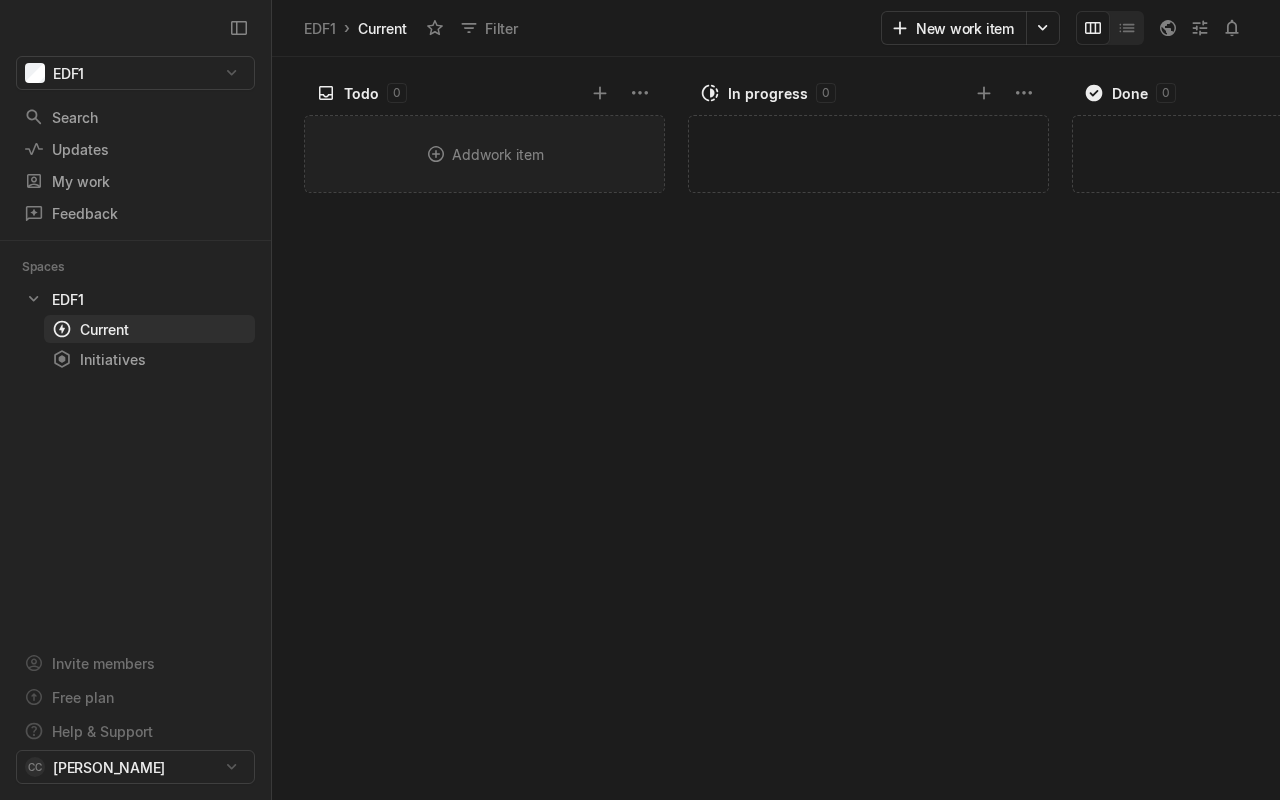 click on "Add  work item" at bounding box center [484, 154] 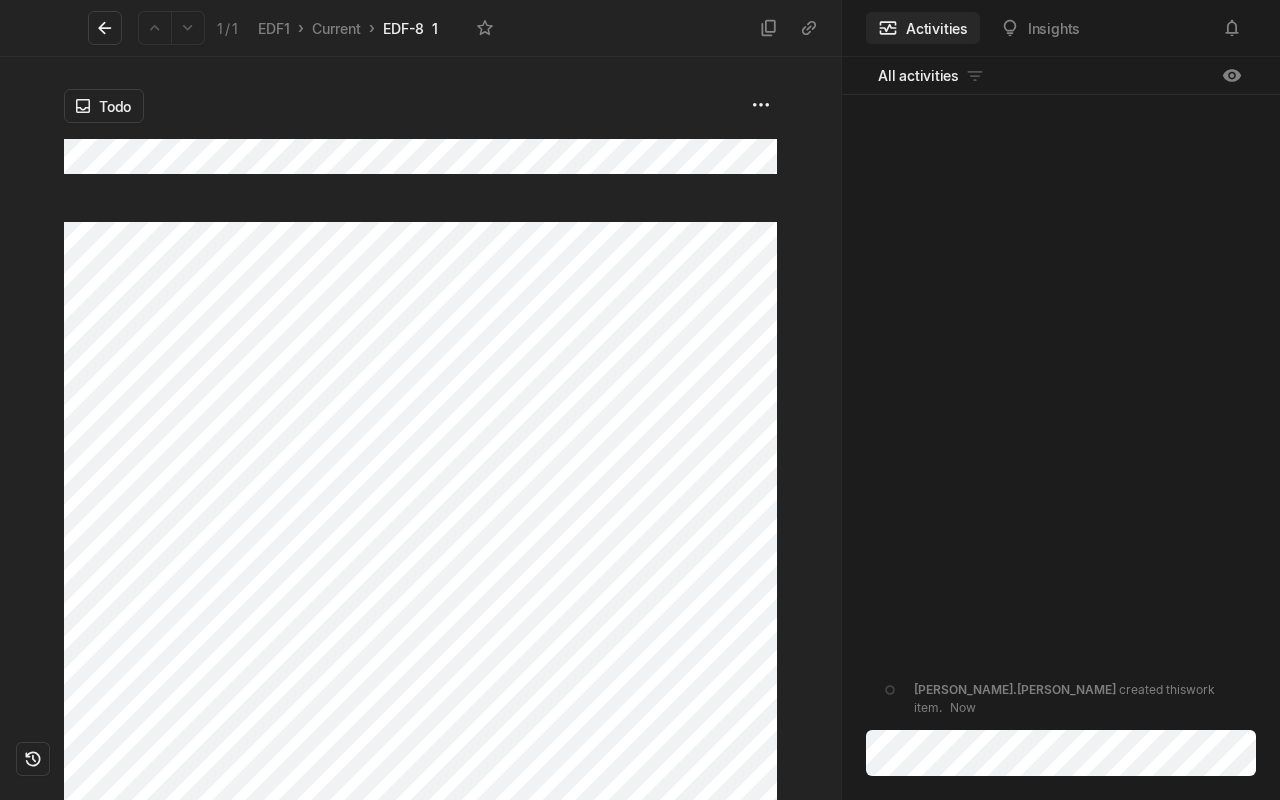 click at bounding box center [809, 428] 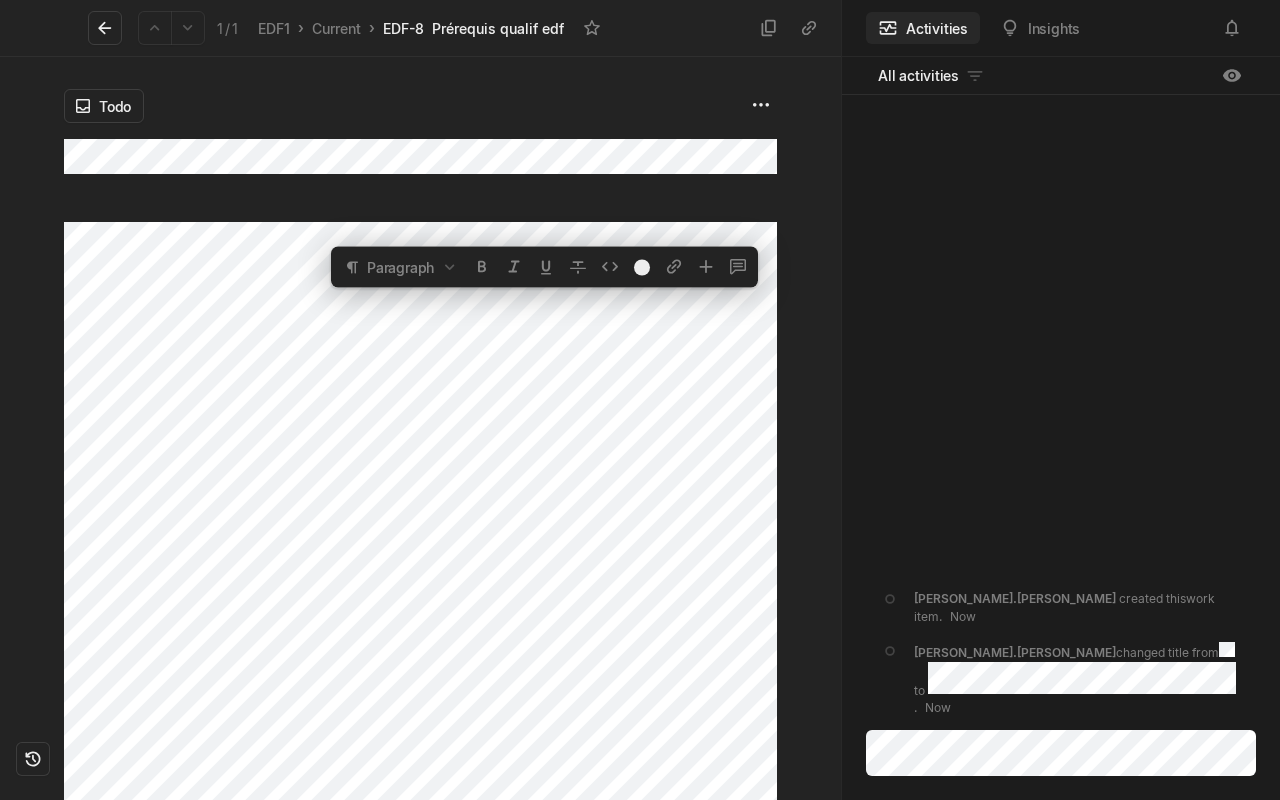 click at bounding box center (809, 428) 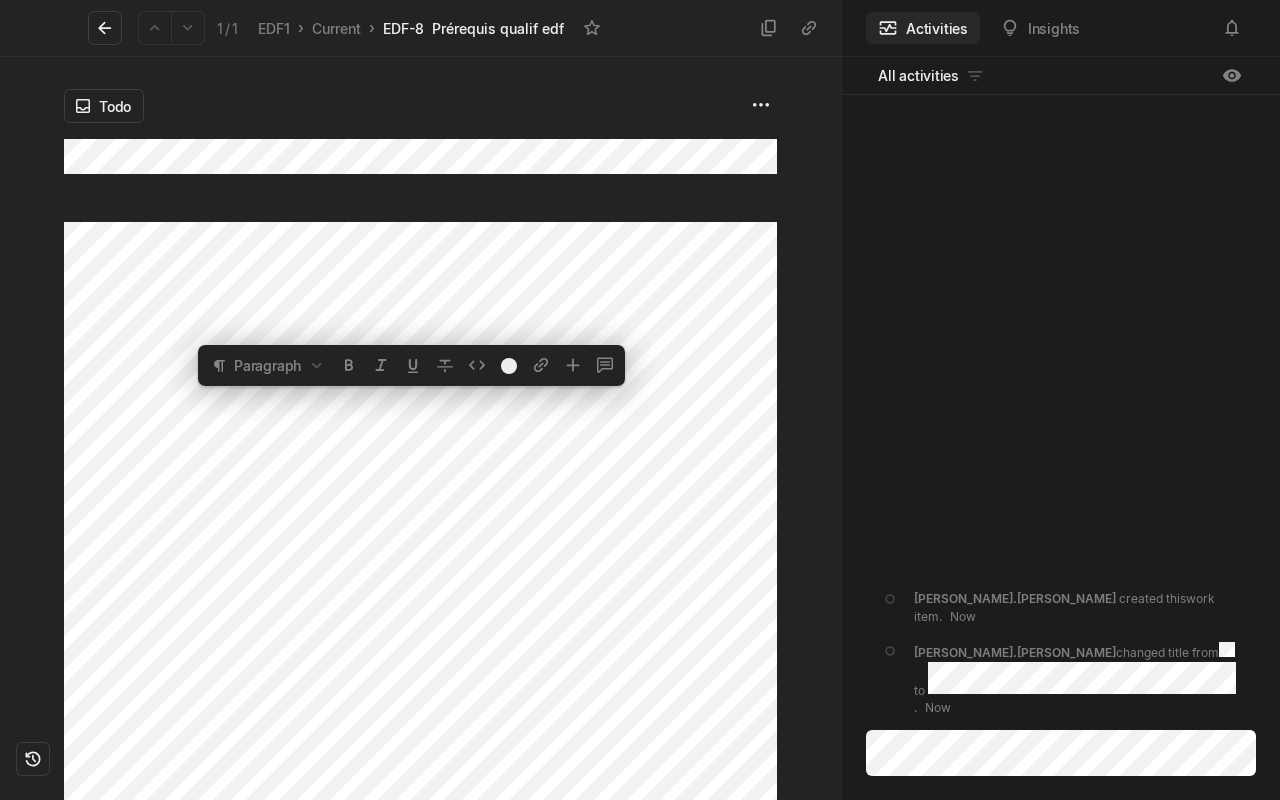 click on "Todo" at bounding box center (420, 428) 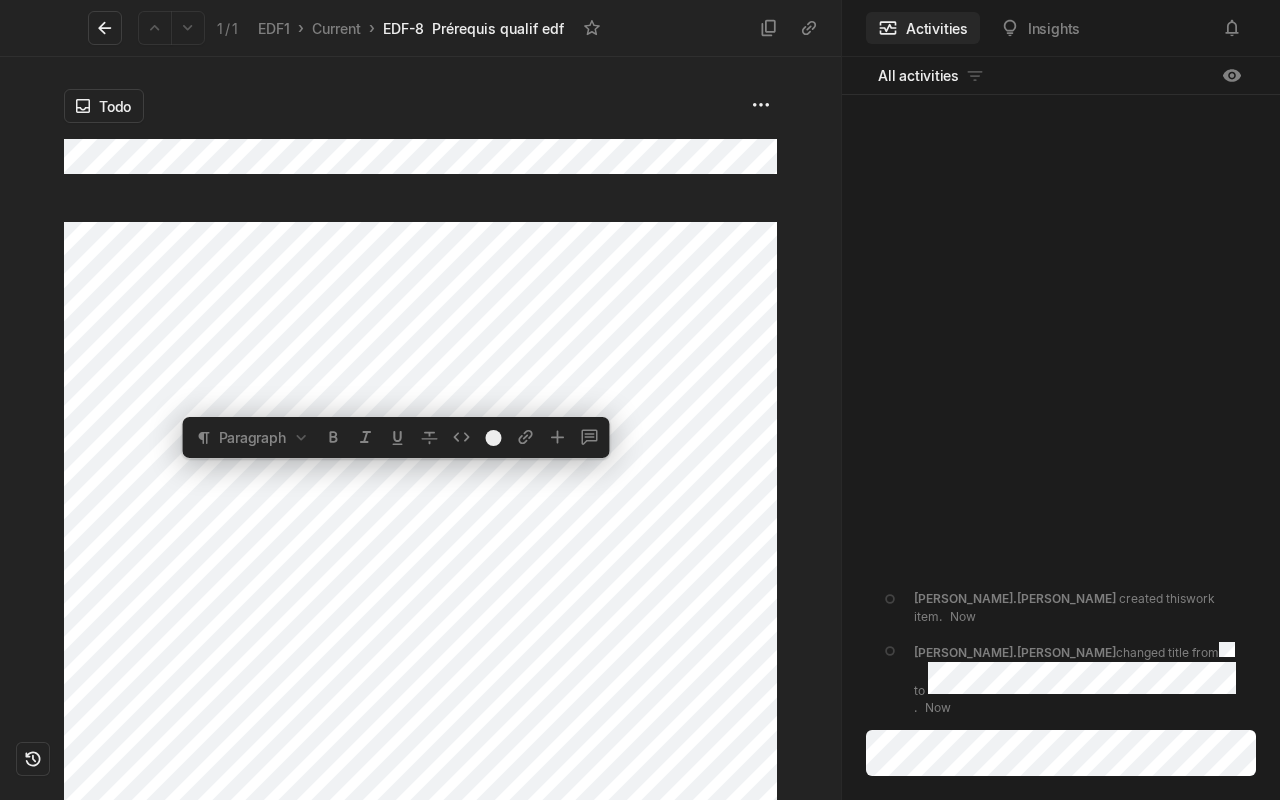 click at bounding box center (809, 428) 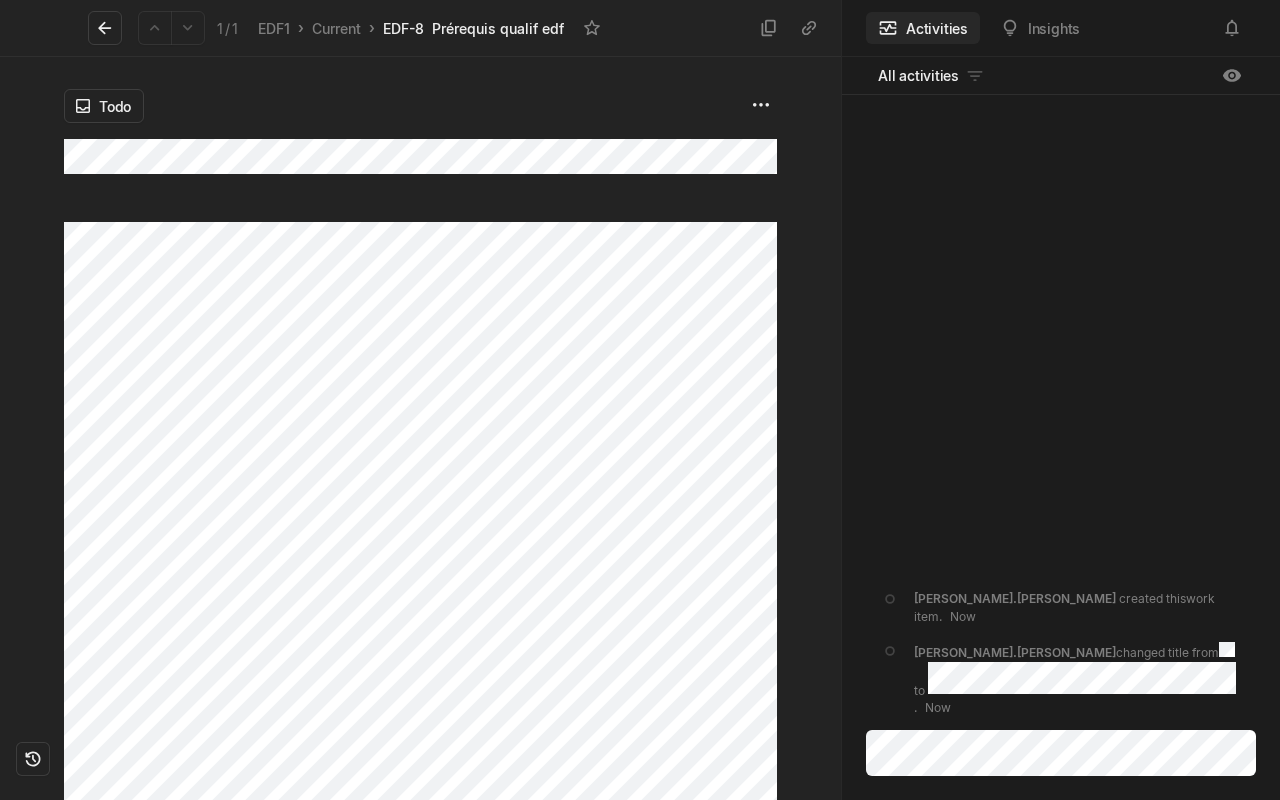 click at bounding box center [809, 428] 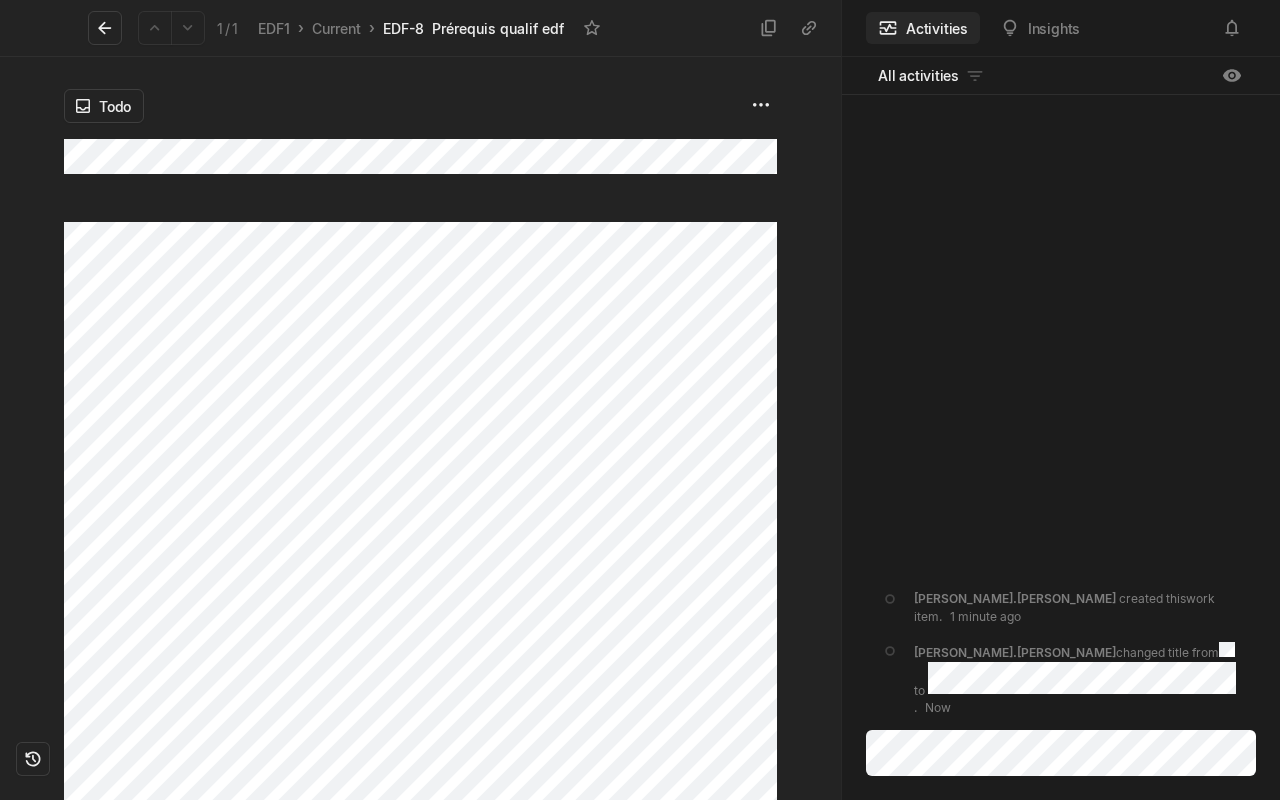 click at bounding box center [809, 428] 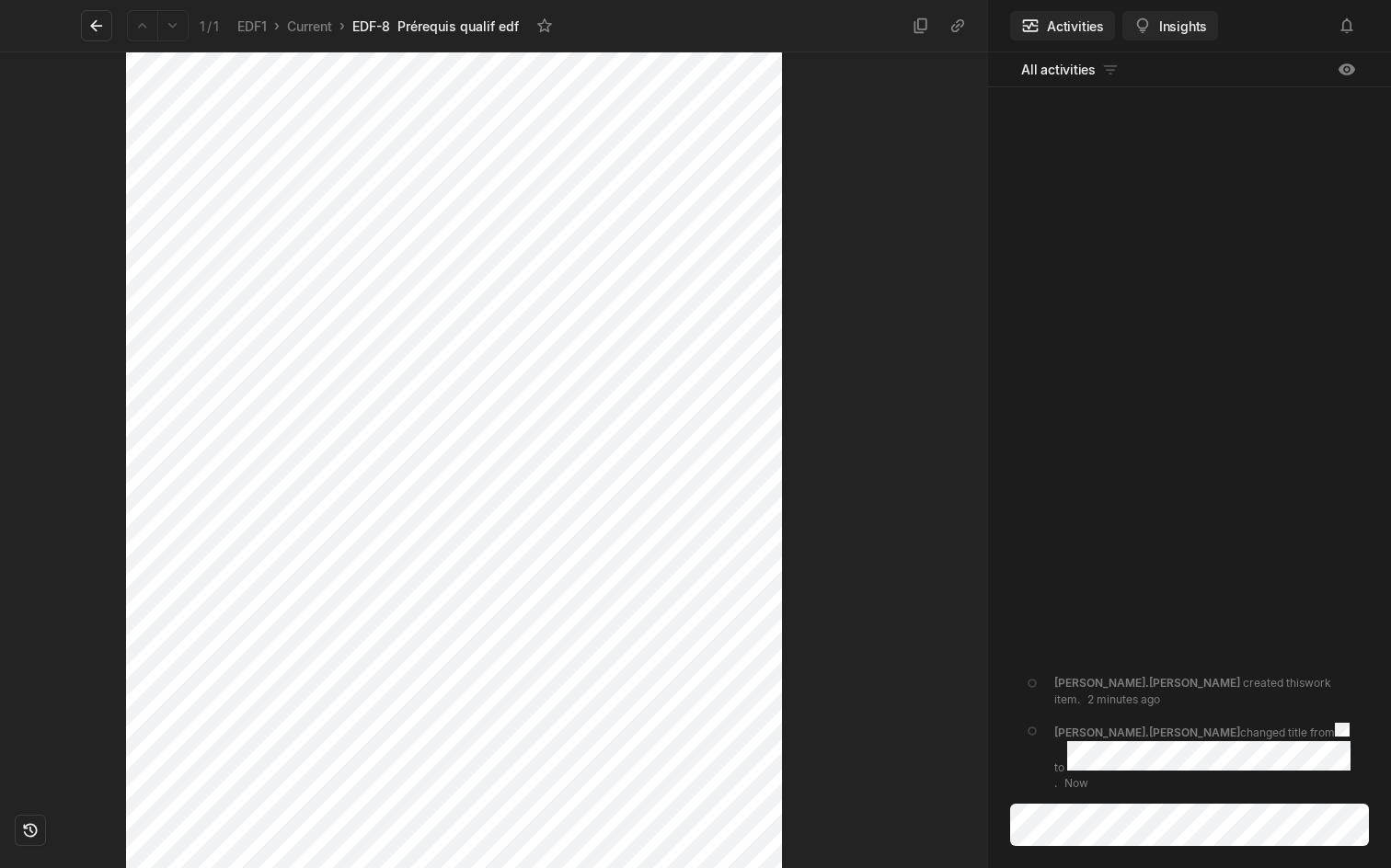 scroll, scrollTop: 154, scrollLeft: 0, axis: vertical 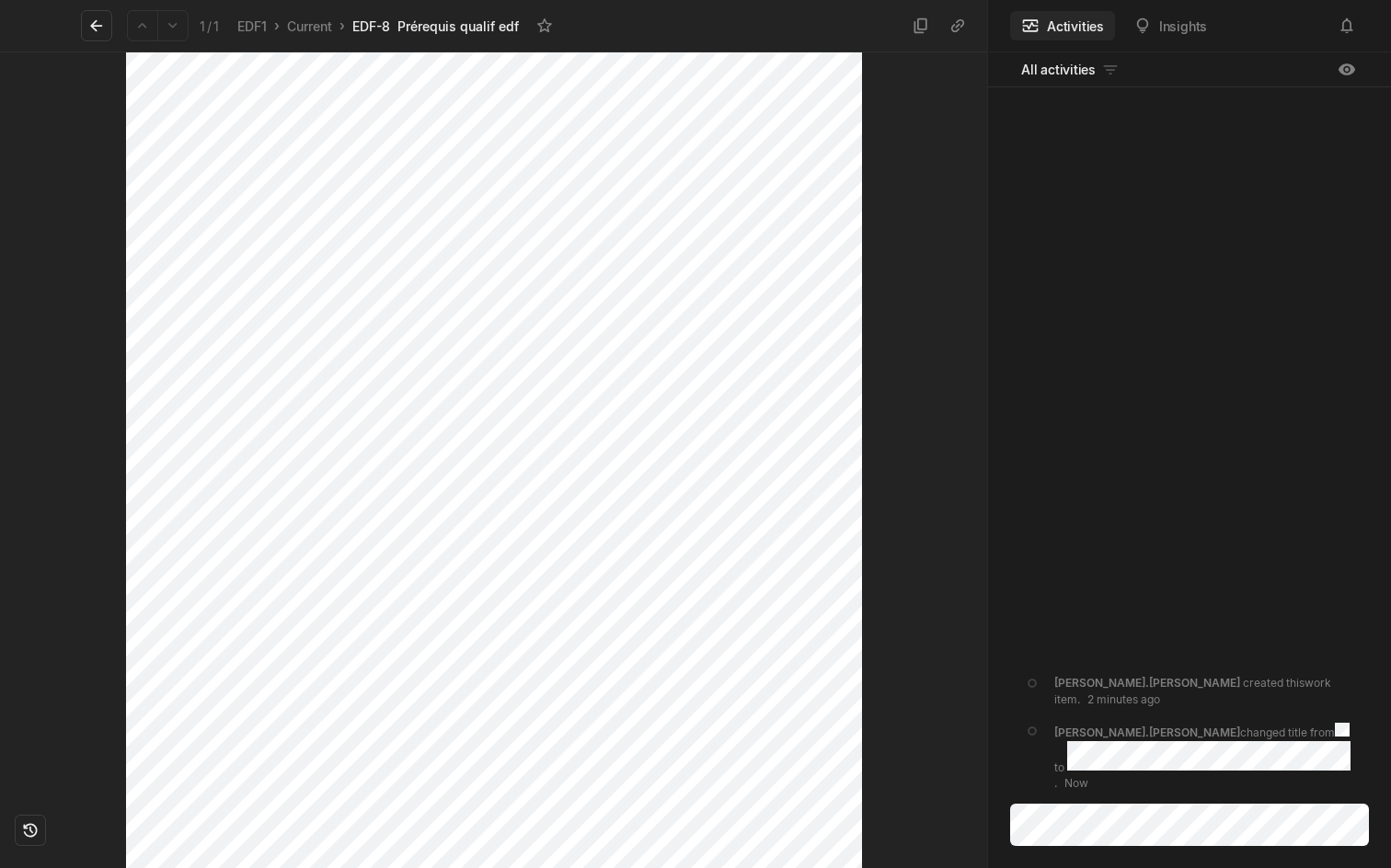 click at bounding box center (925, 305) 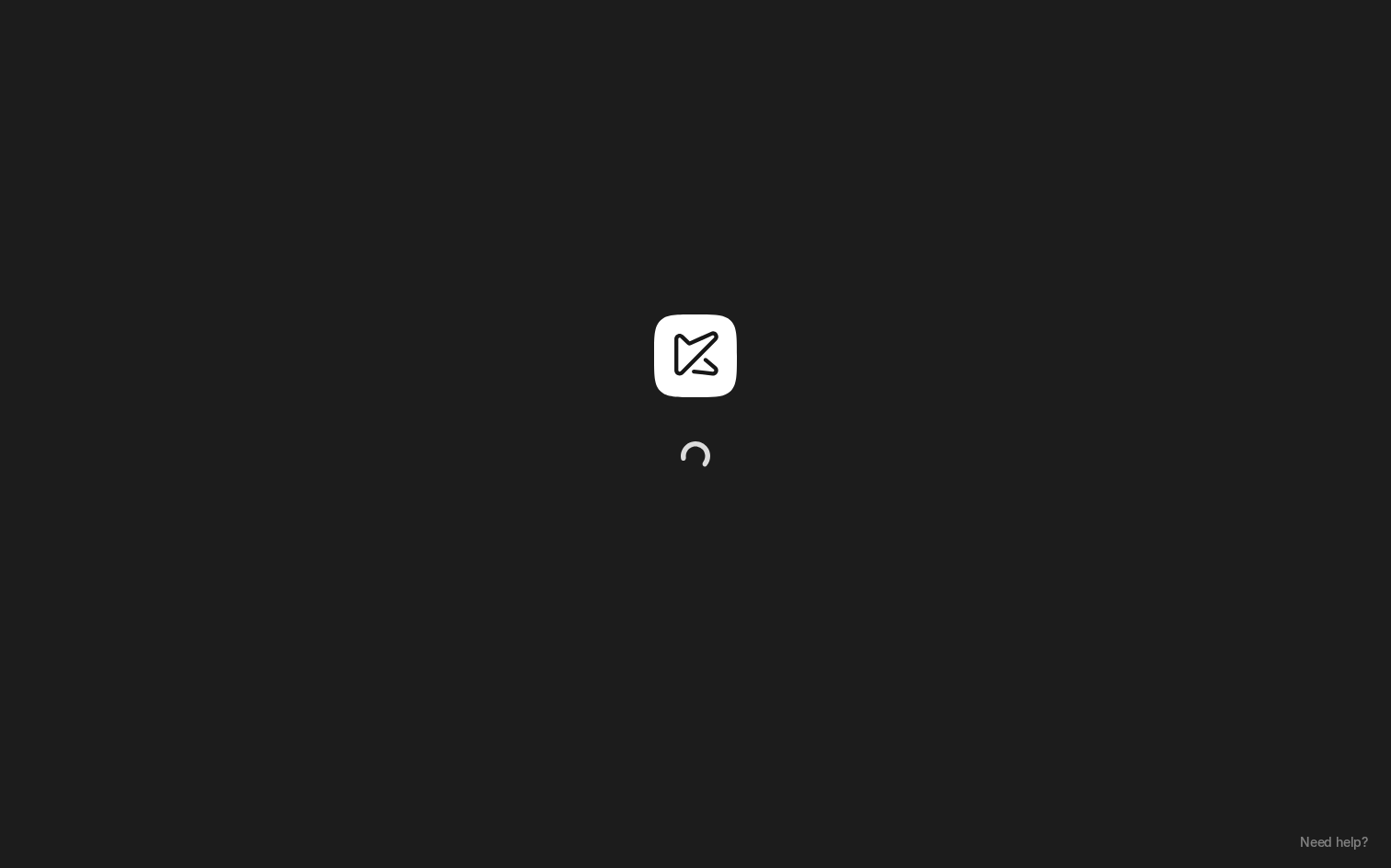 scroll, scrollTop: 0, scrollLeft: 0, axis: both 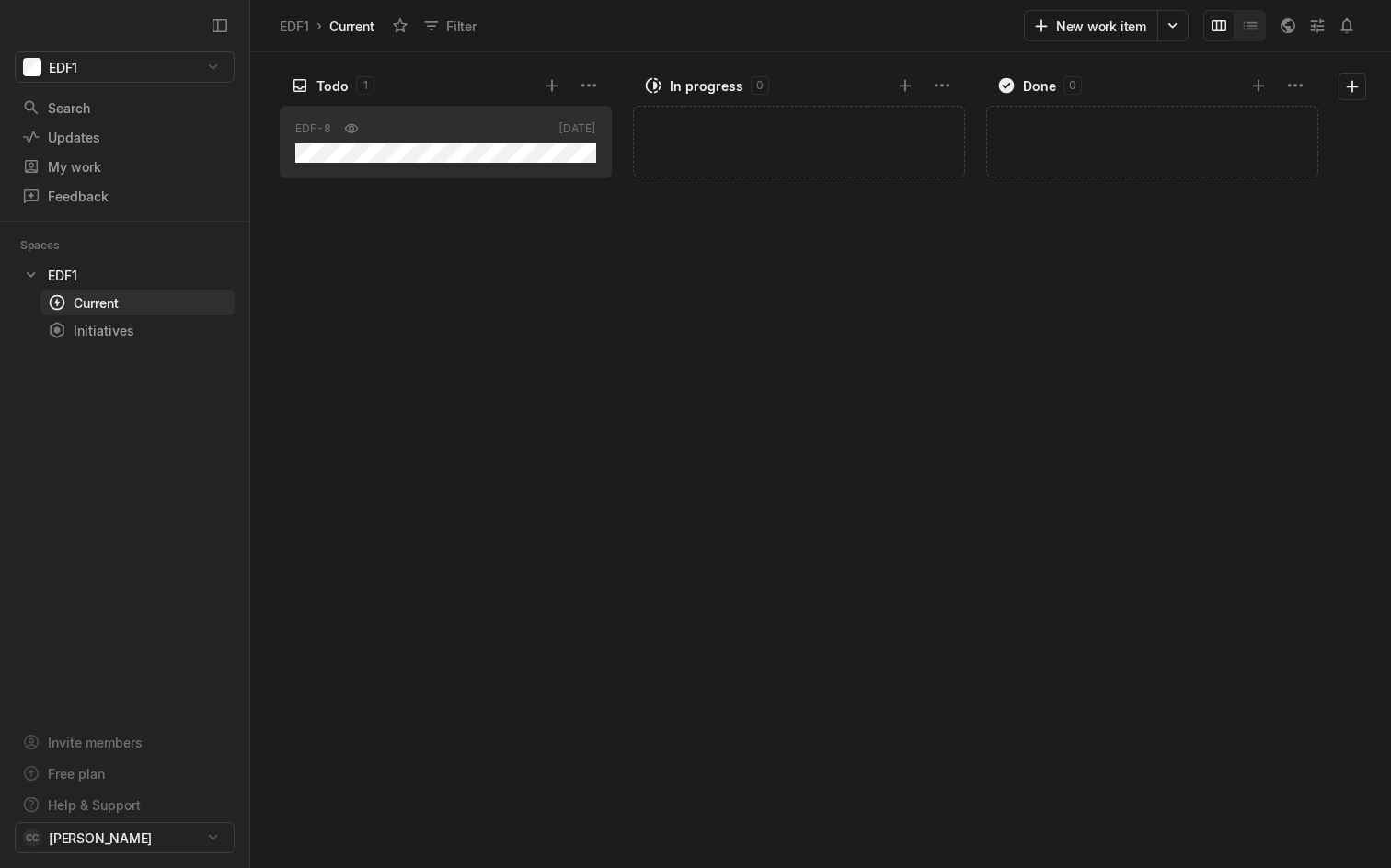 click on "EDF-8 Today" at bounding box center [450, 484] 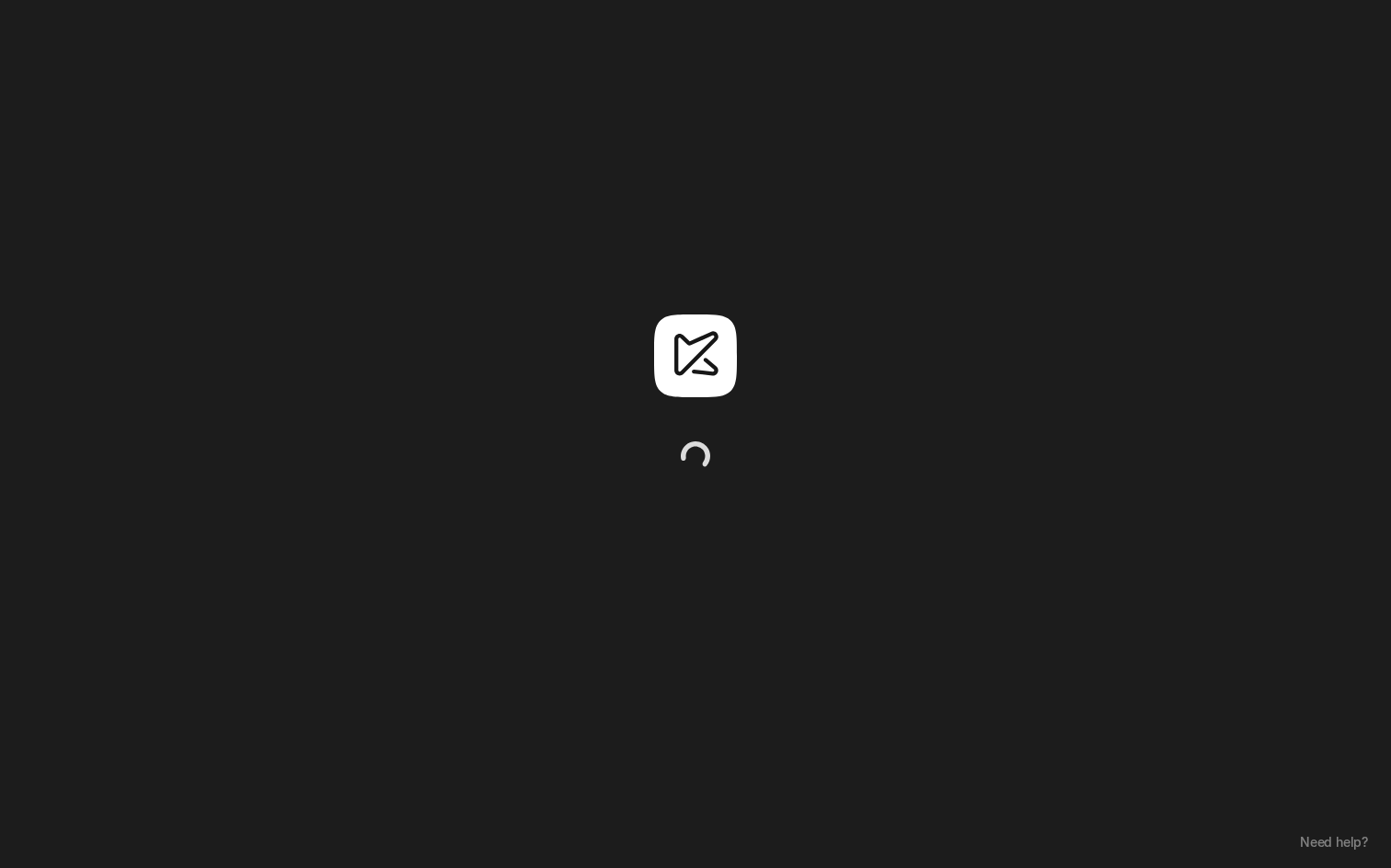 scroll, scrollTop: 0, scrollLeft: 0, axis: both 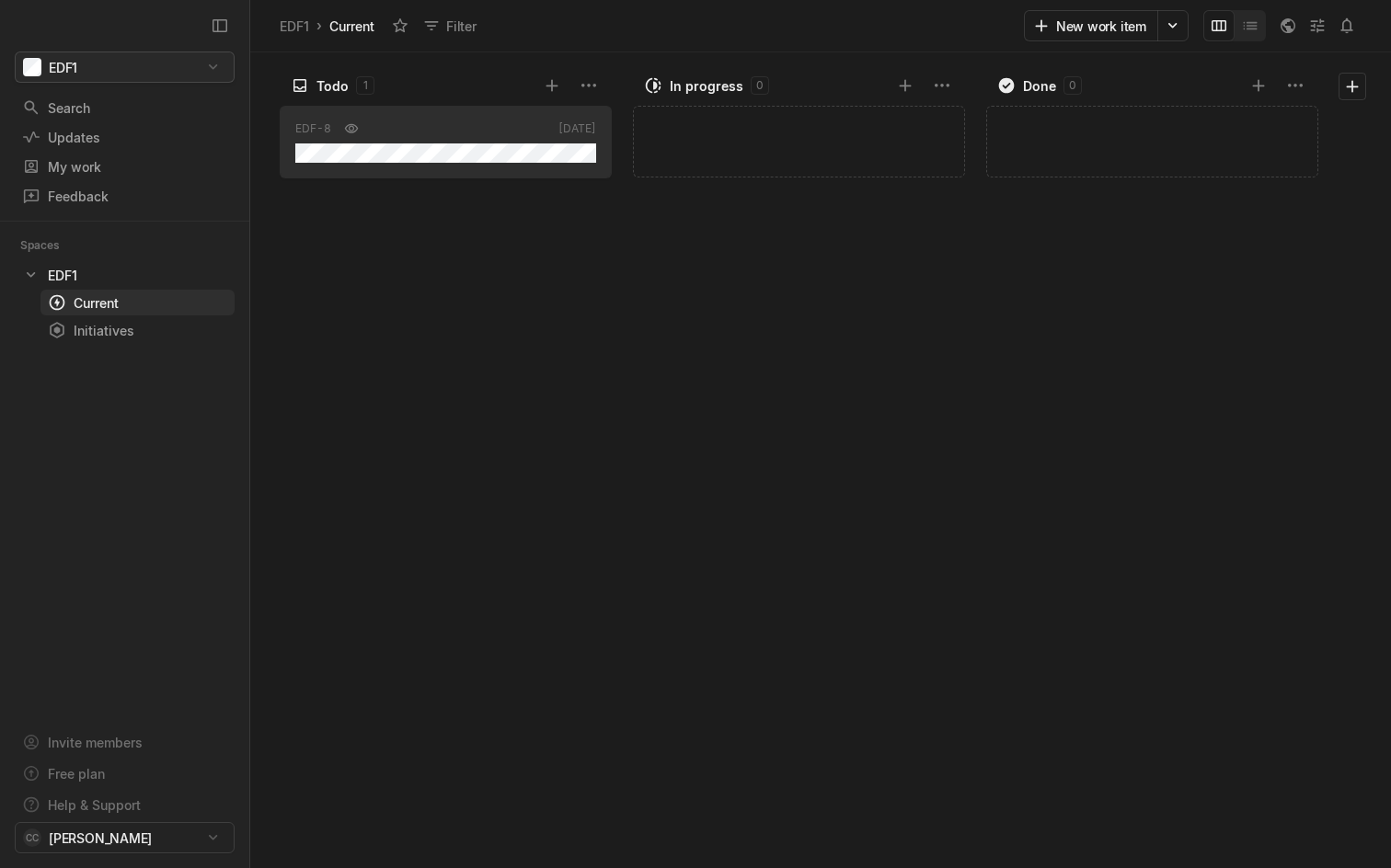 click on "EDF1 Search / Updates g then u My work = Feedback g then f Spaces EDF1 1 Current g then c Initiatives g then i Invite members Free plan Help & Support CC Clément CARMINATI EDF1 › Current Filter New work item Todo 1 EDF-8 Today In progress 0  Add  work item Done 0  Add  work item
Press space bar to start a drag.
When dragging you can use the arrow keys to move the item around and escape to cancel.
Some screen readers may require you to be in focus mode or to use your pass through key
Press space bar to start a drag.
When dragging you can use the arrow keys to move the item around and escape to cancel.
Some screen readers may require you to be in focus mode or to use your pass through key" at bounding box center [696, 434] 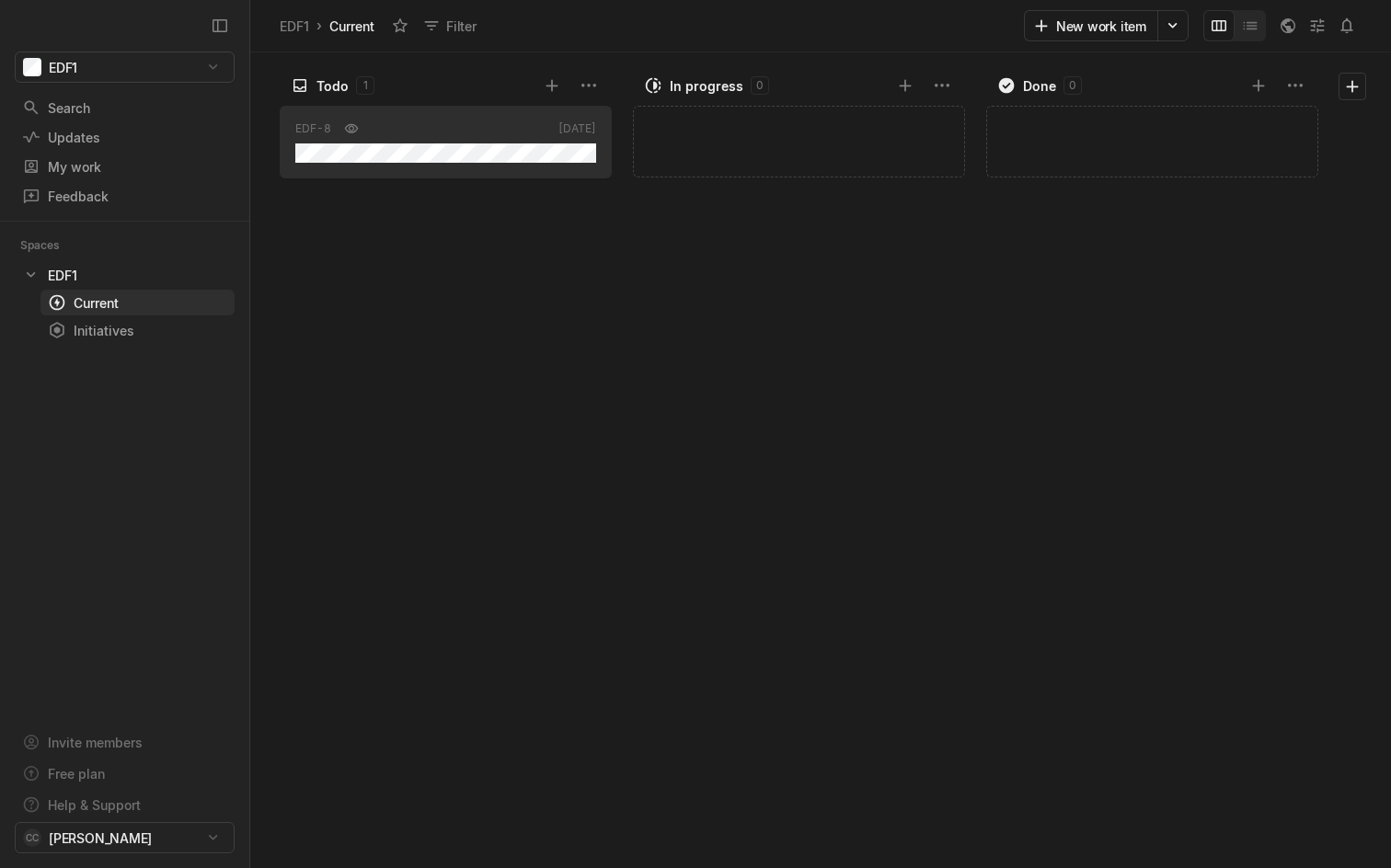 click on "EDF-8 Today" at bounding box center (450, 484) 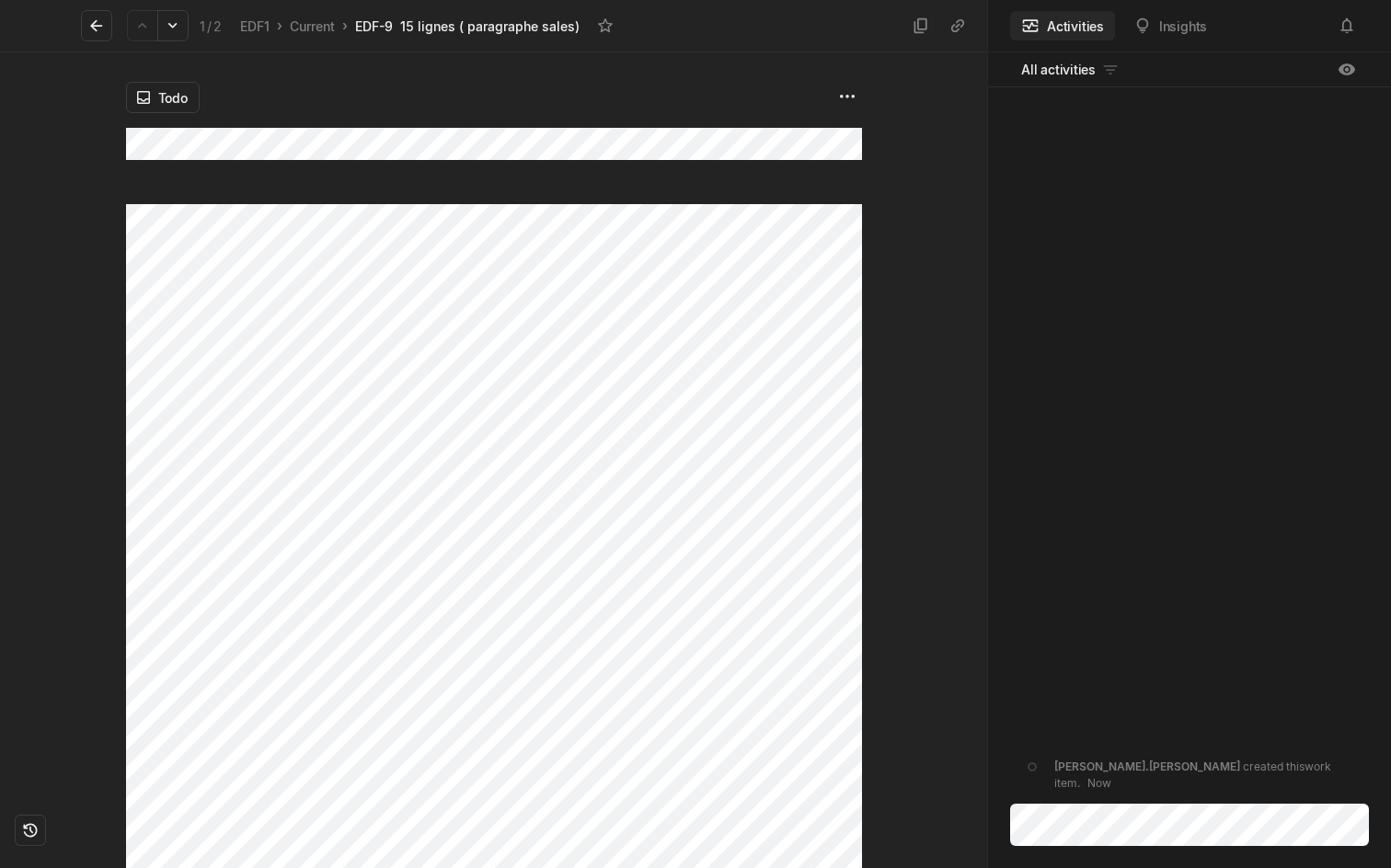 click at bounding box center (925, 460) 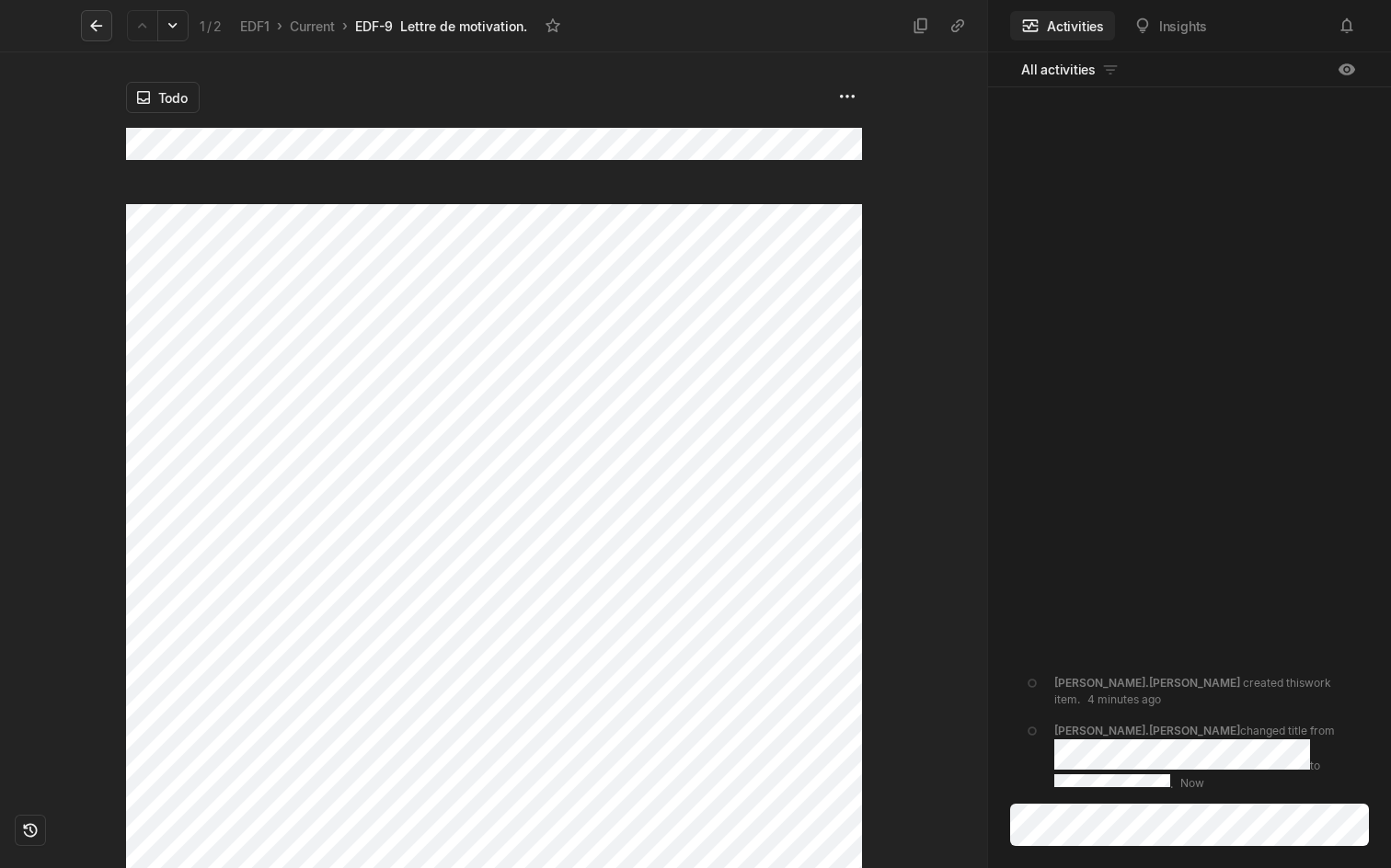 click 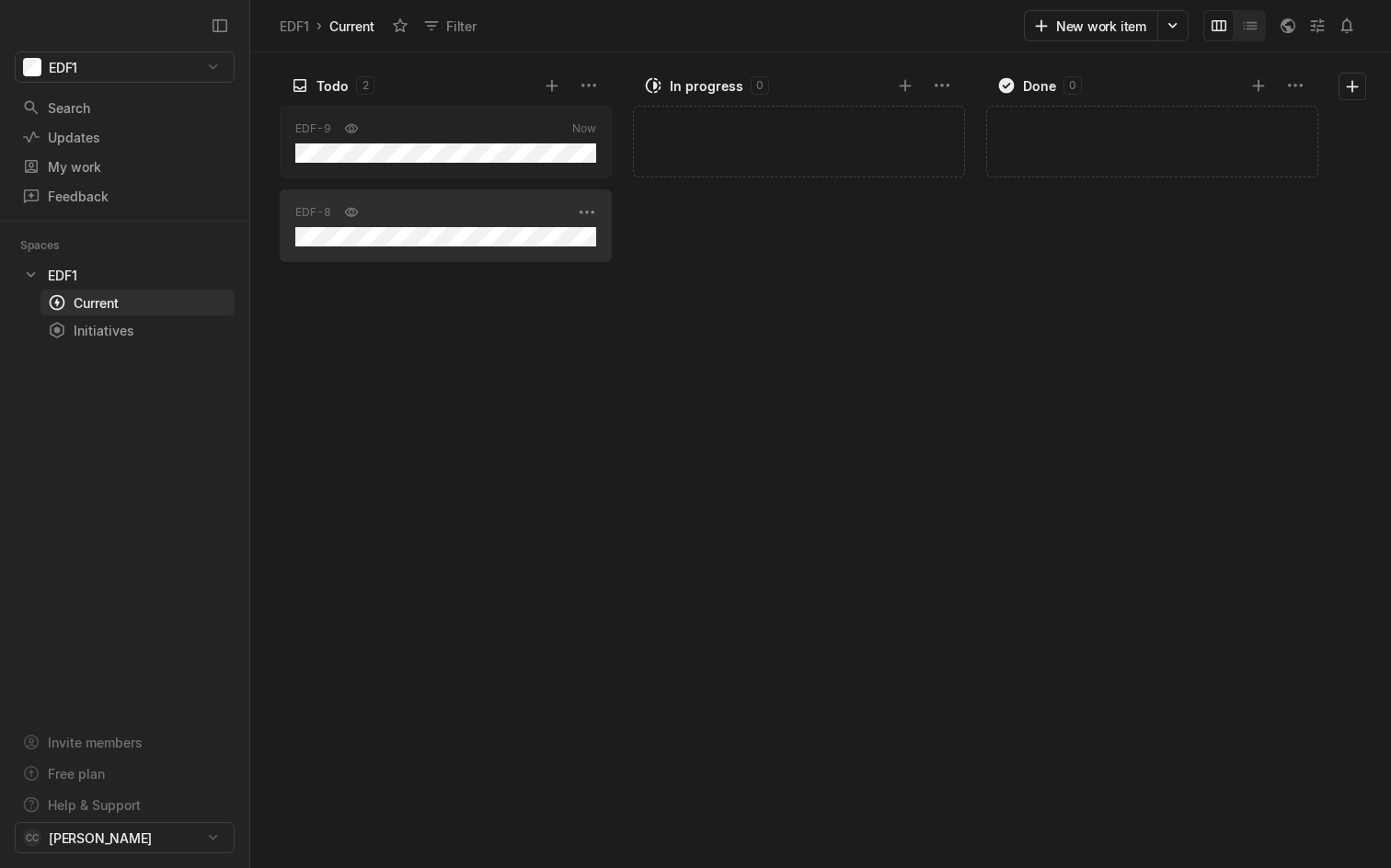 click on "EDF-8 Today" at bounding box center (445, 225) 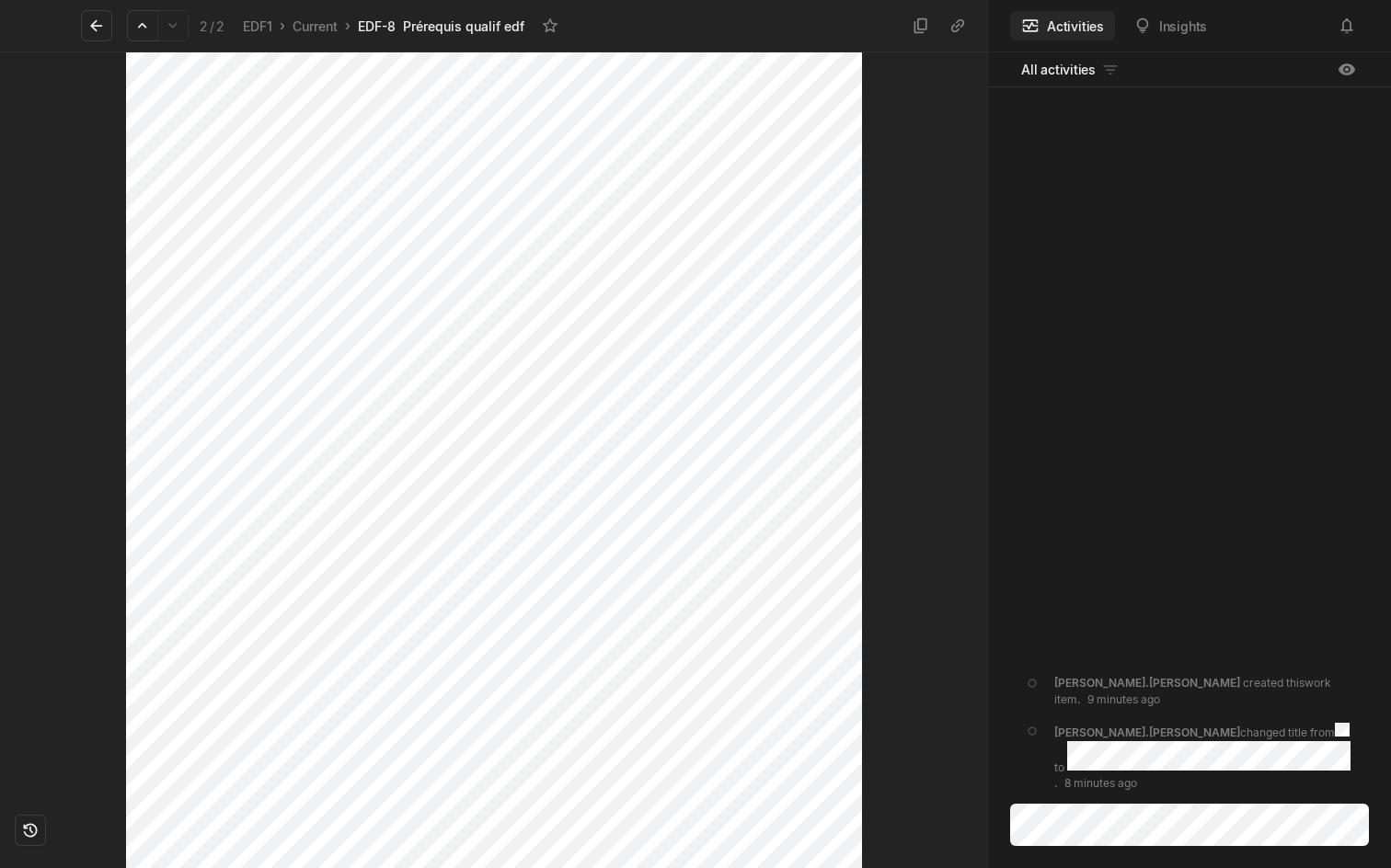 scroll, scrollTop: 0, scrollLeft: 0, axis: both 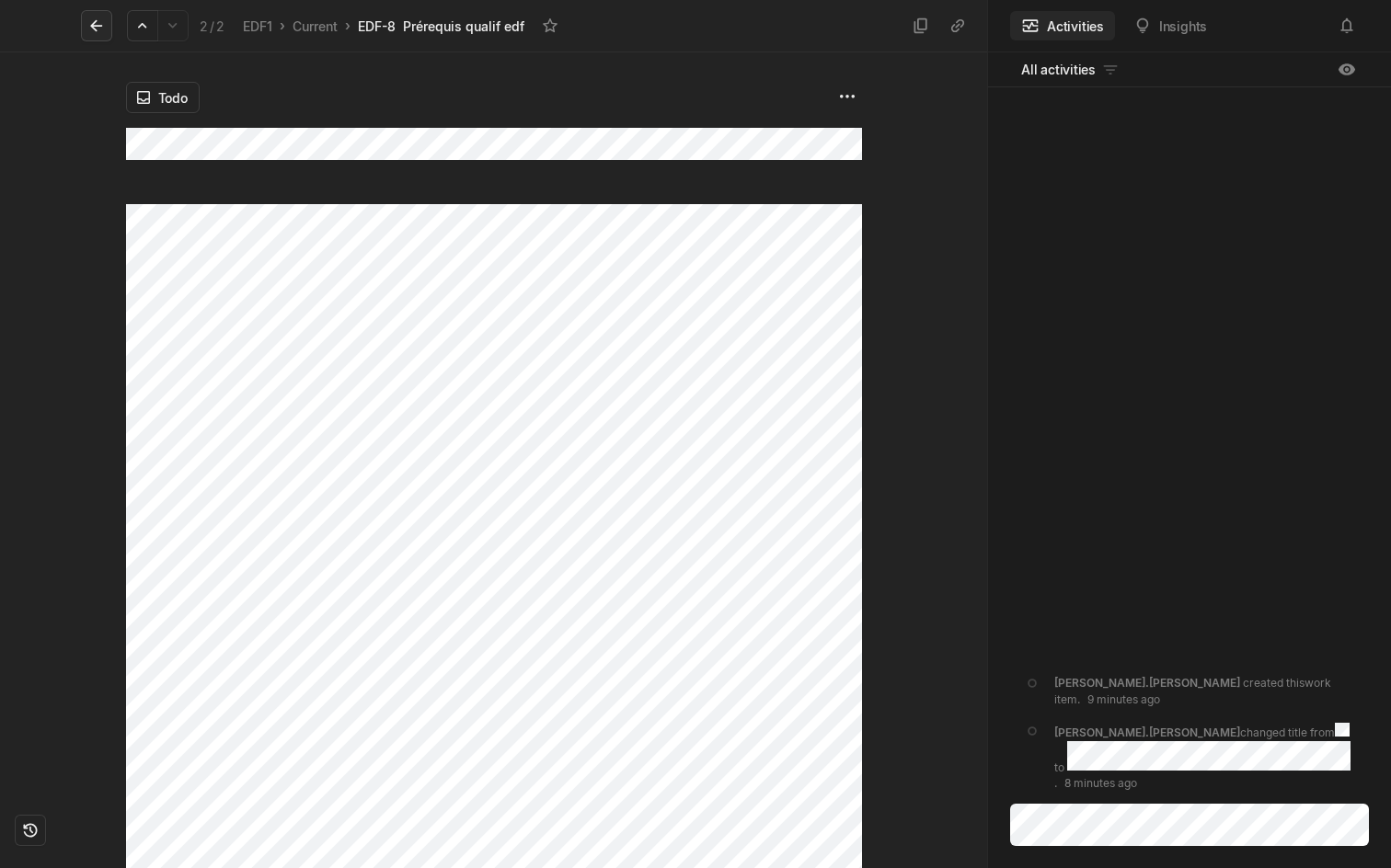 click 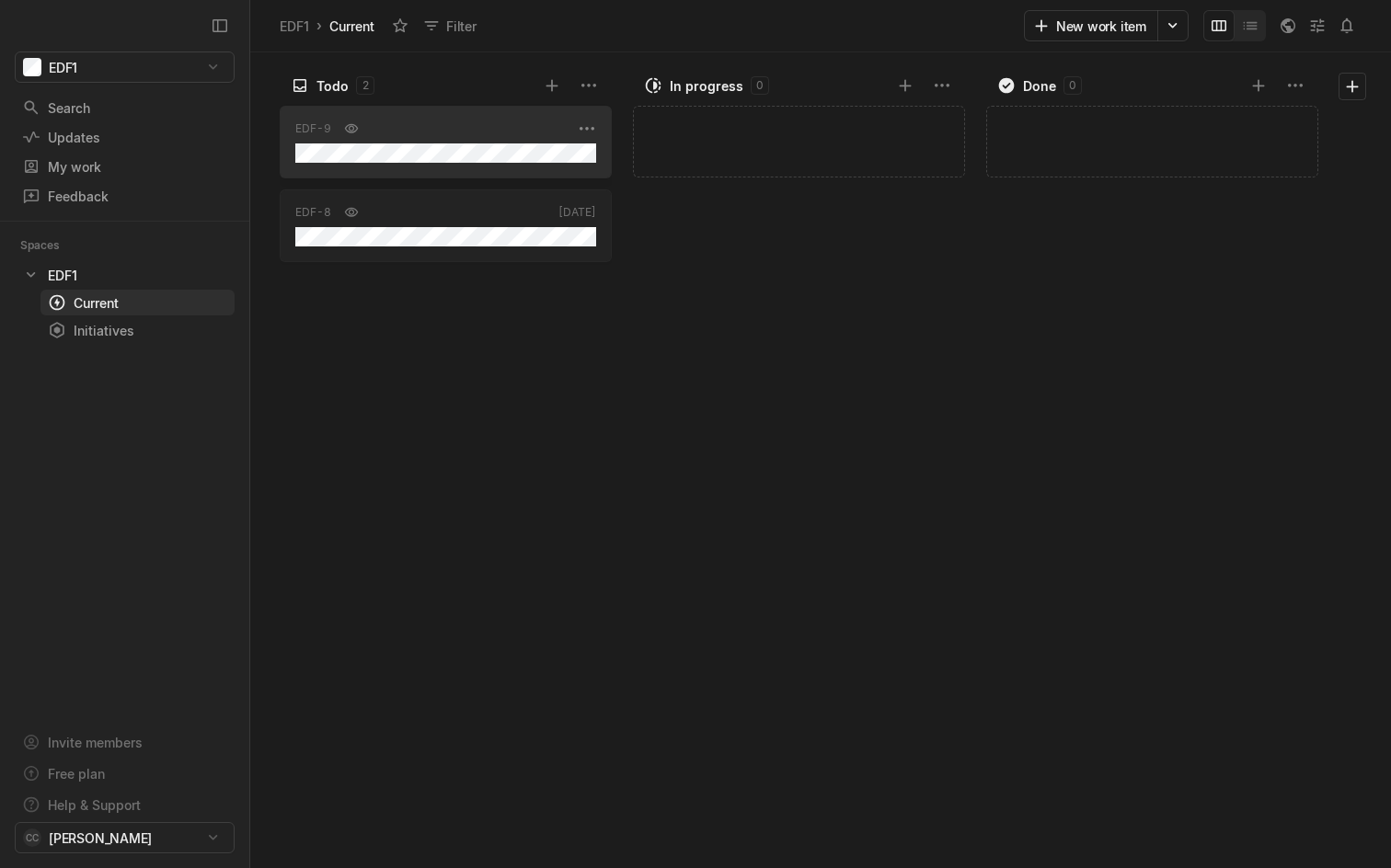 click on "EDF-9 Now" at bounding box center (445, 142) 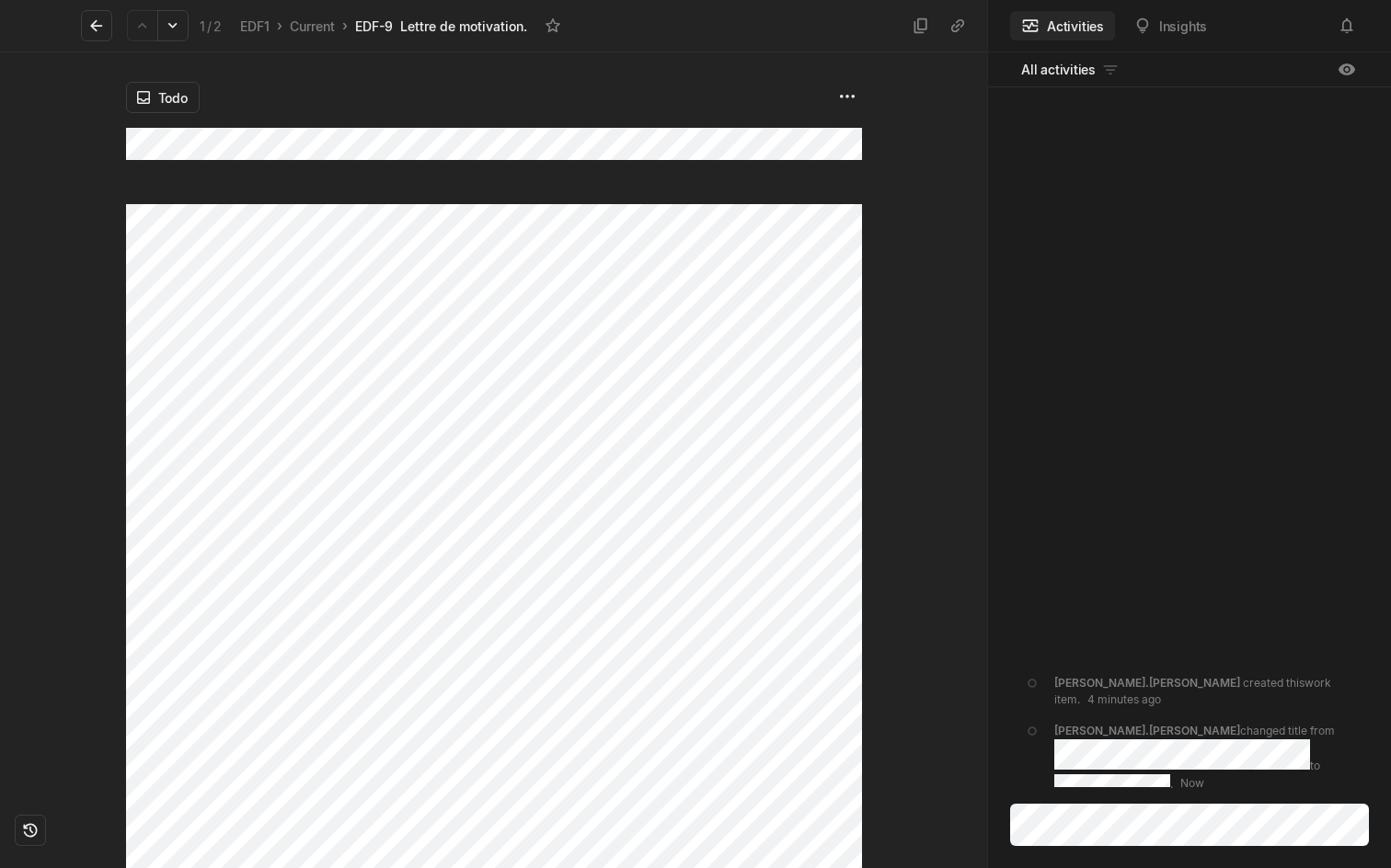 click at bounding box center (925, 460) 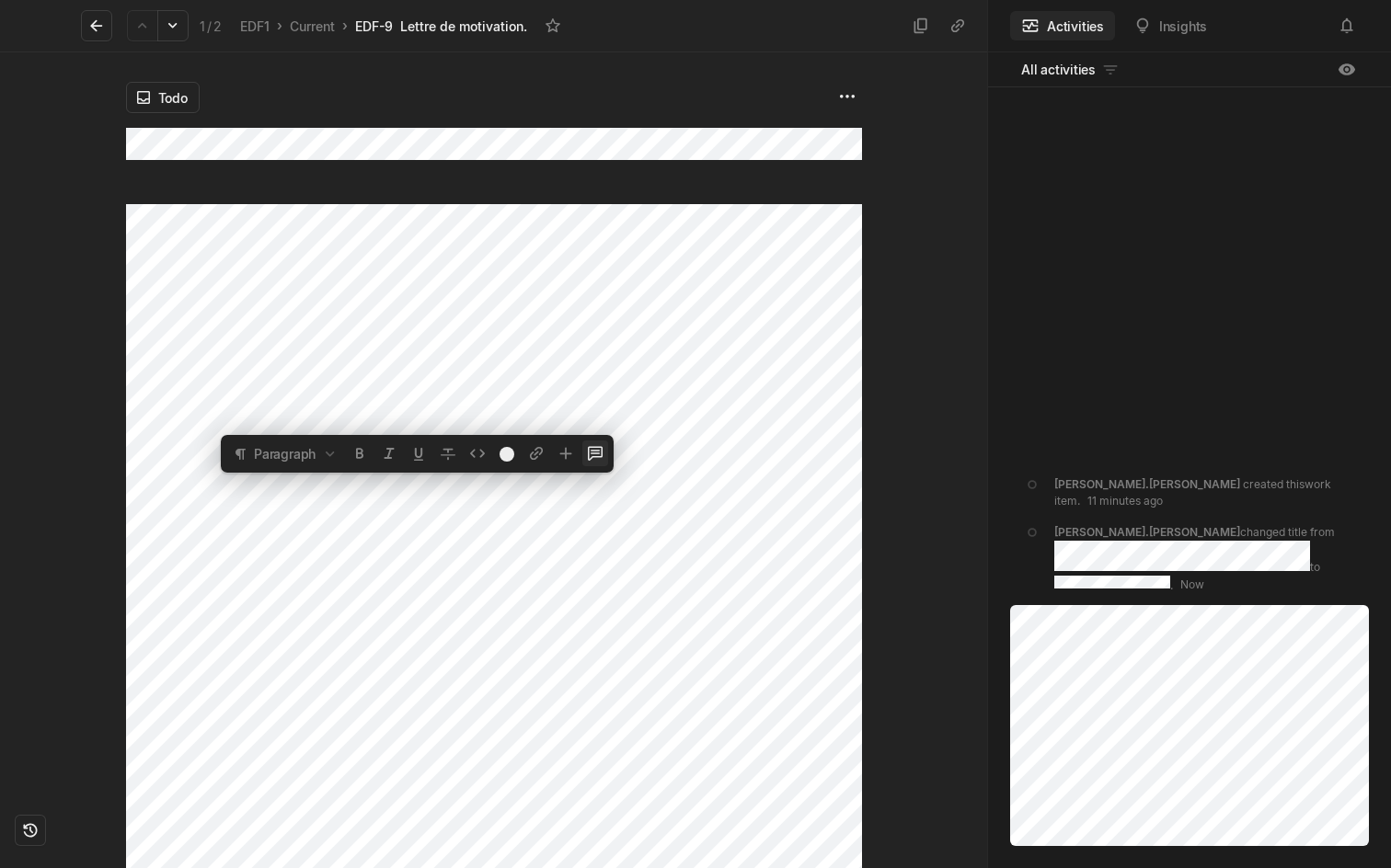 click 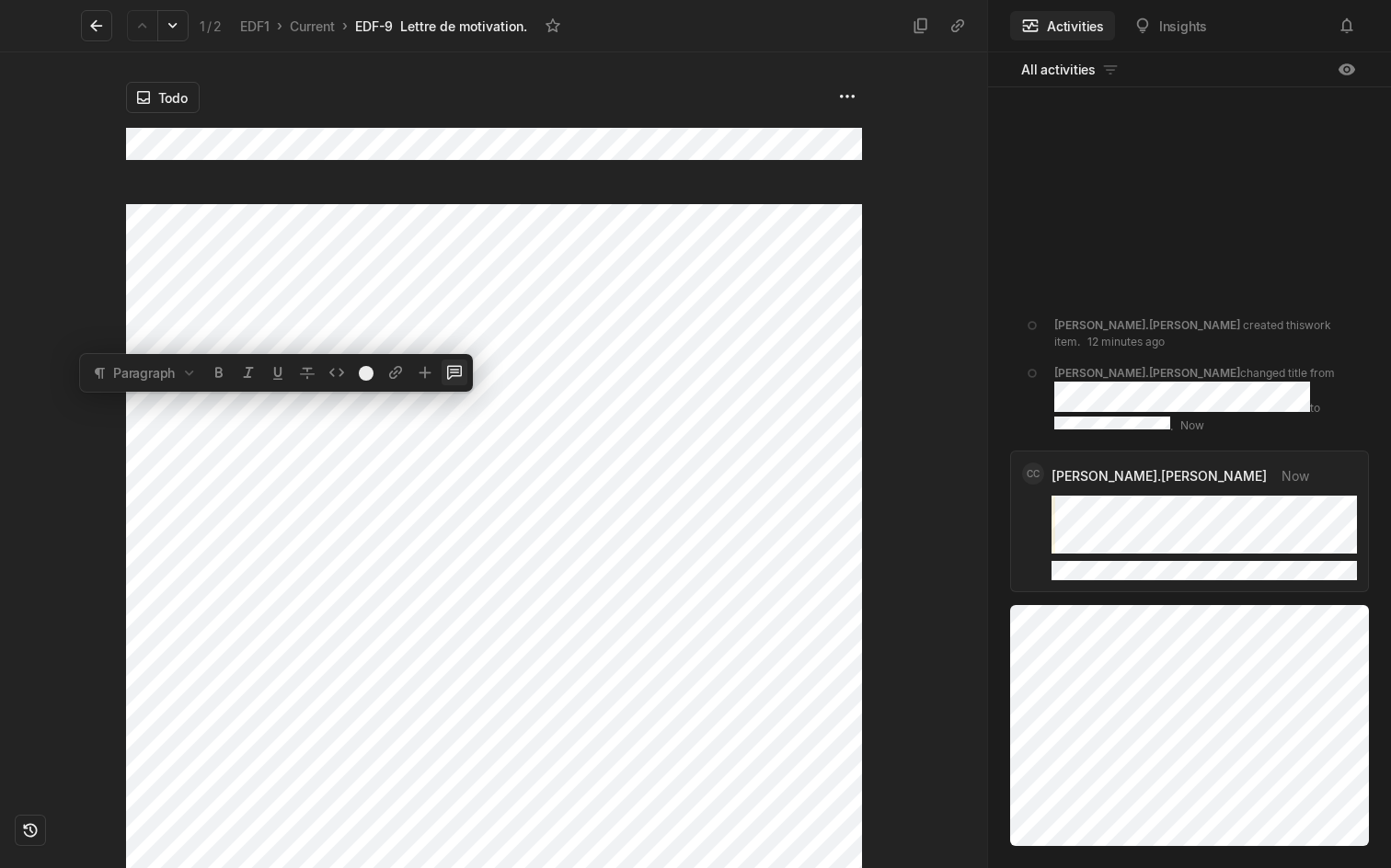 click at bounding box center [454, 372] 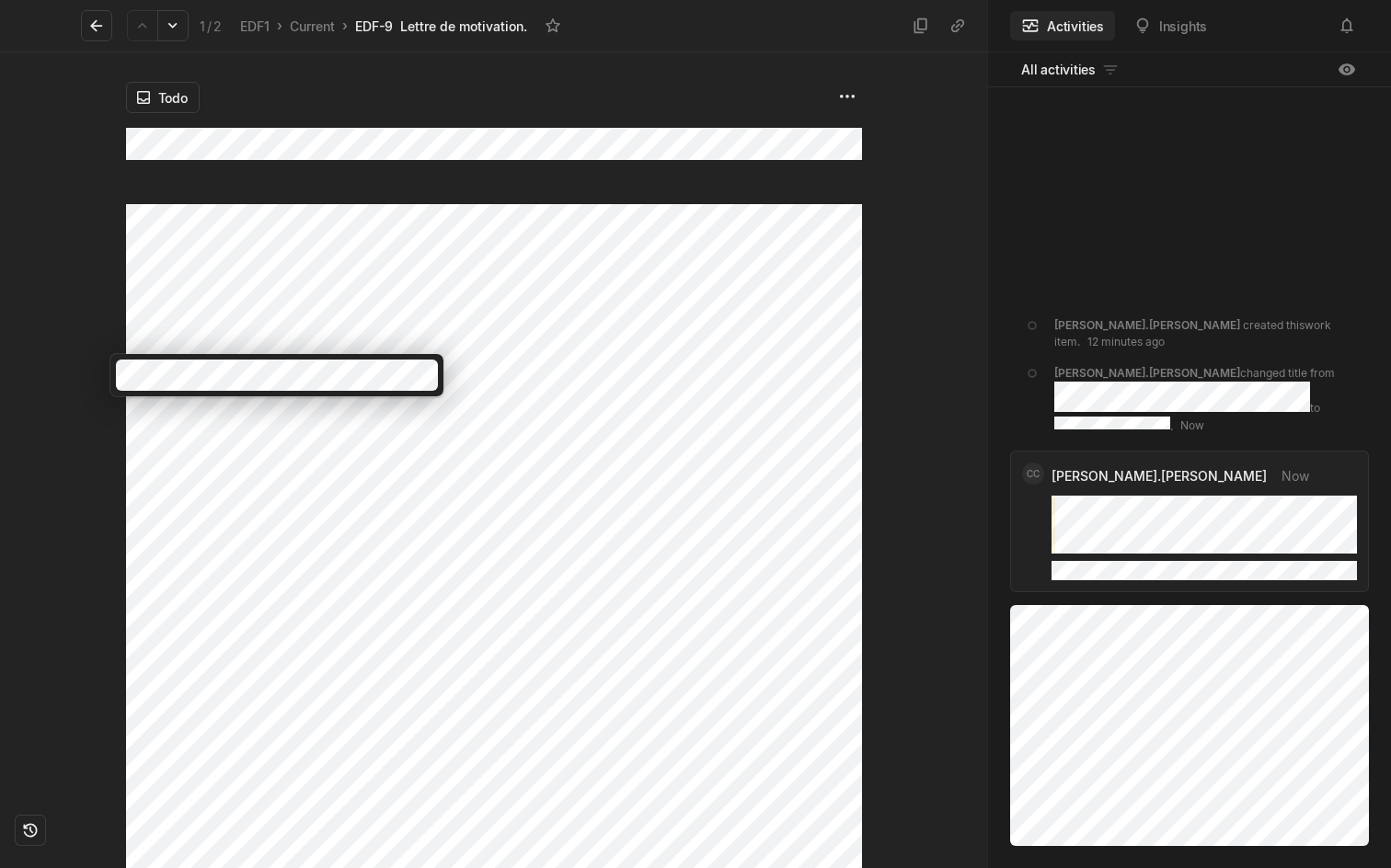 scroll, scrollTop: 0, scrollLeft: 0, axis: both 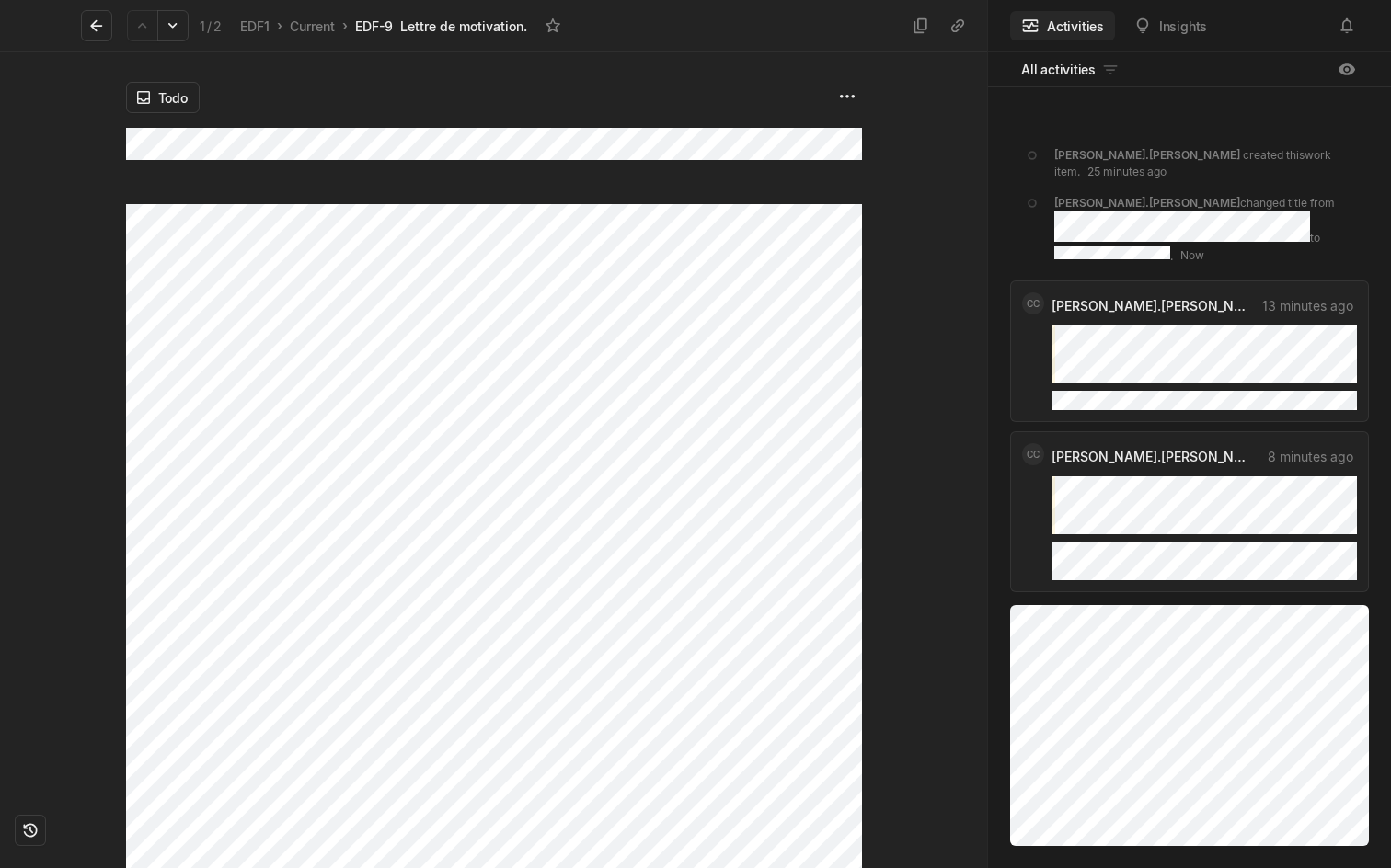 click on "Todo" at bounding box center [493, 460] 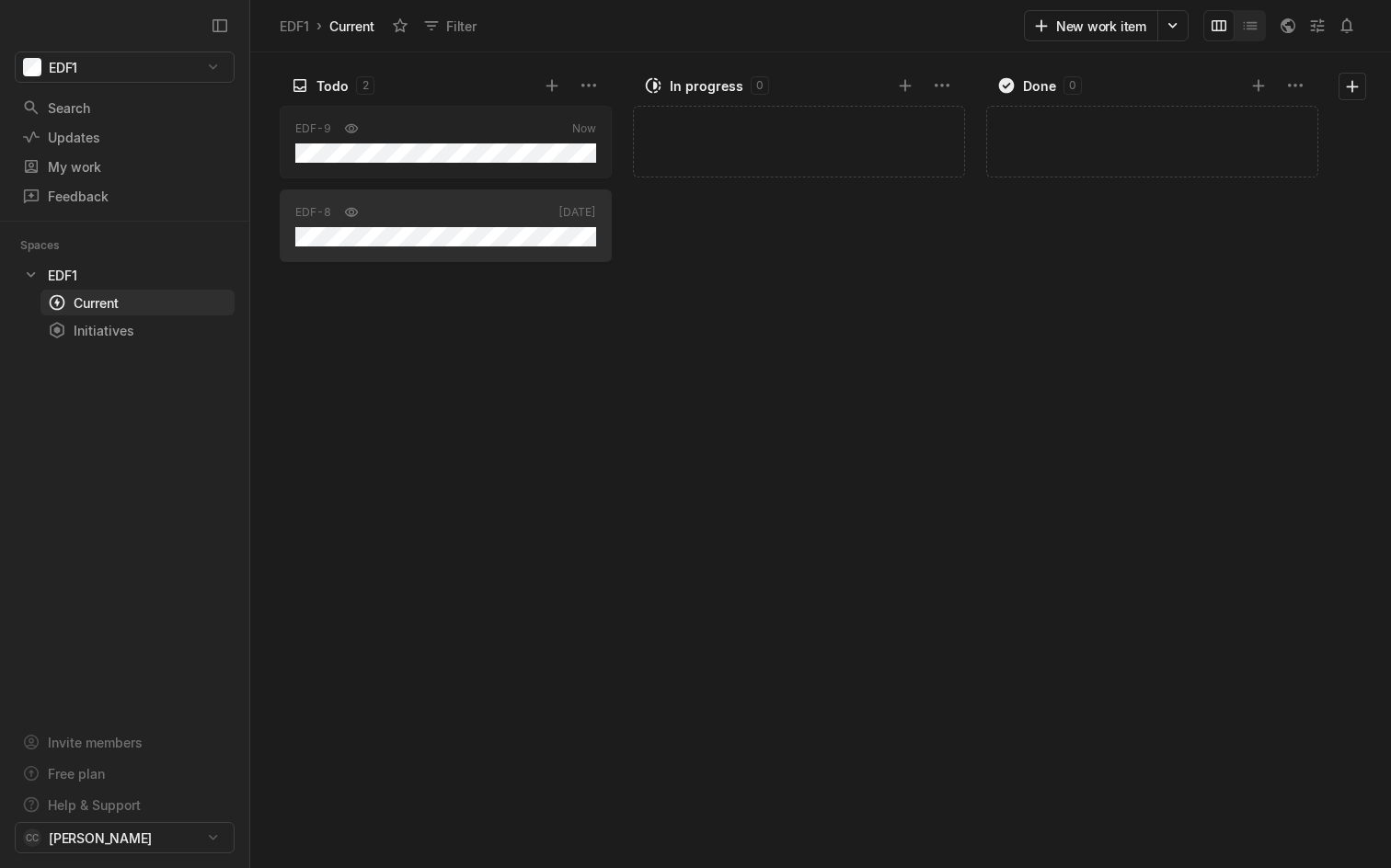 scroll, scrollTop: 0, scrollLeft: 0, axis: both 